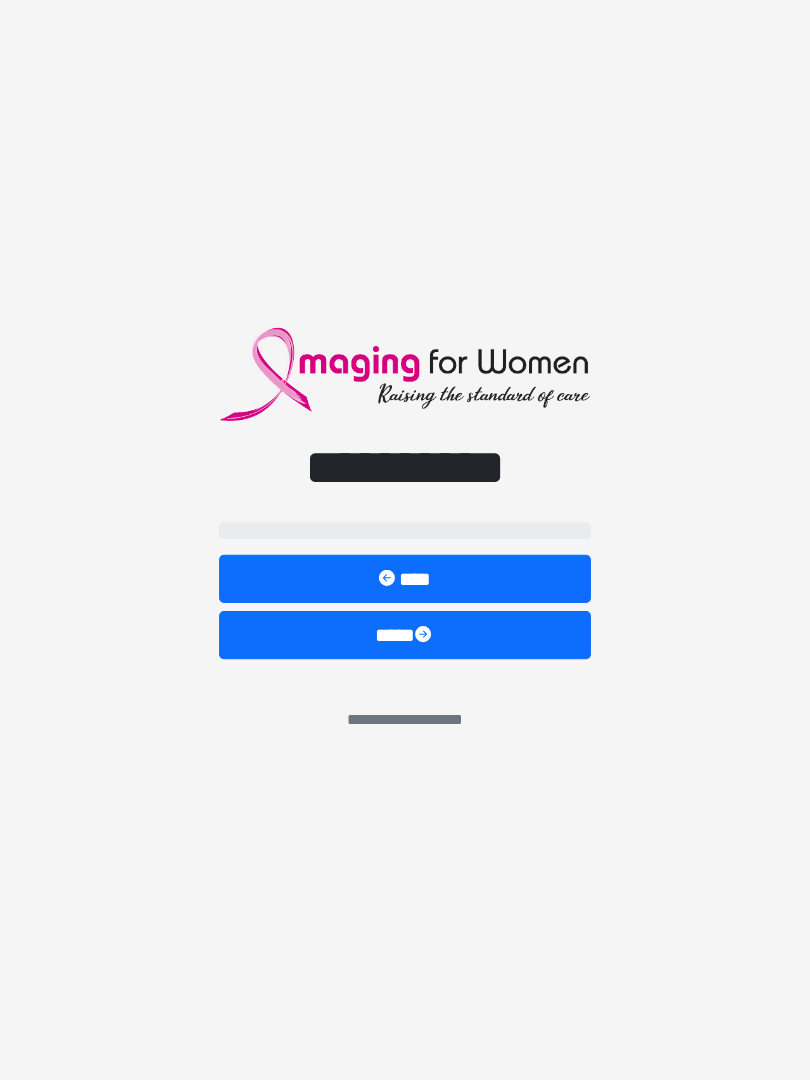 scroll, scrollTop: 5, scrollLeft: 2, axis: both 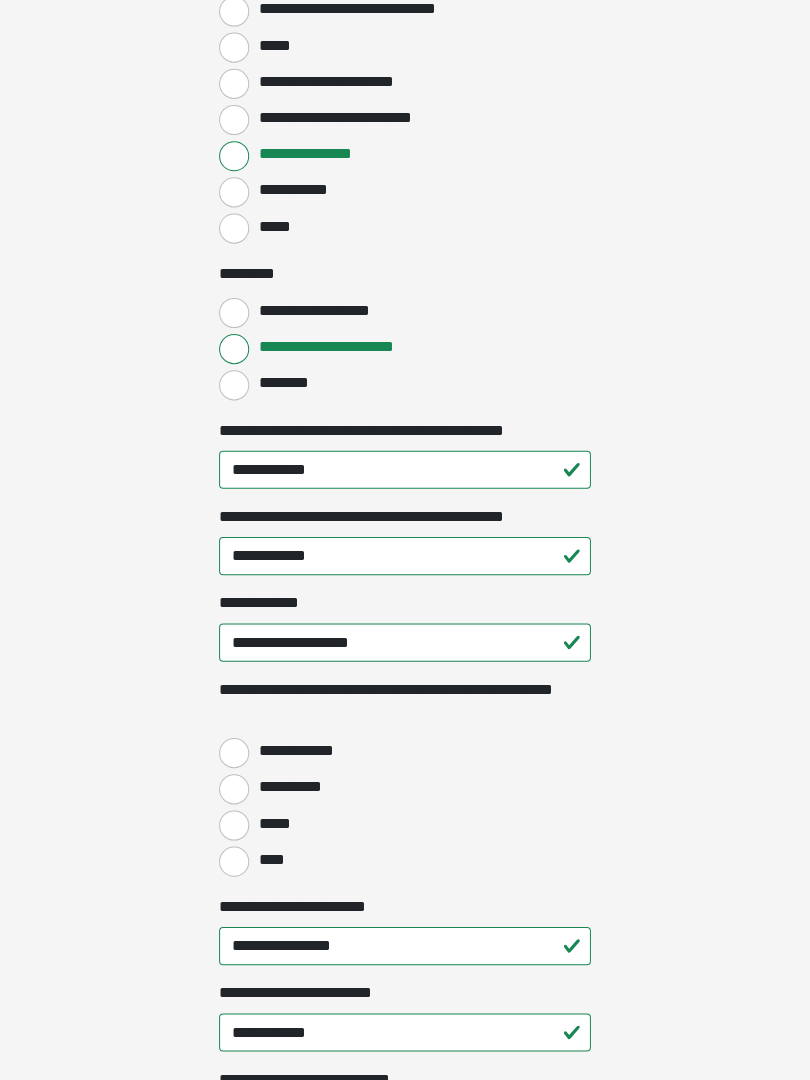 click on "****" at bounding box center [235, 863] 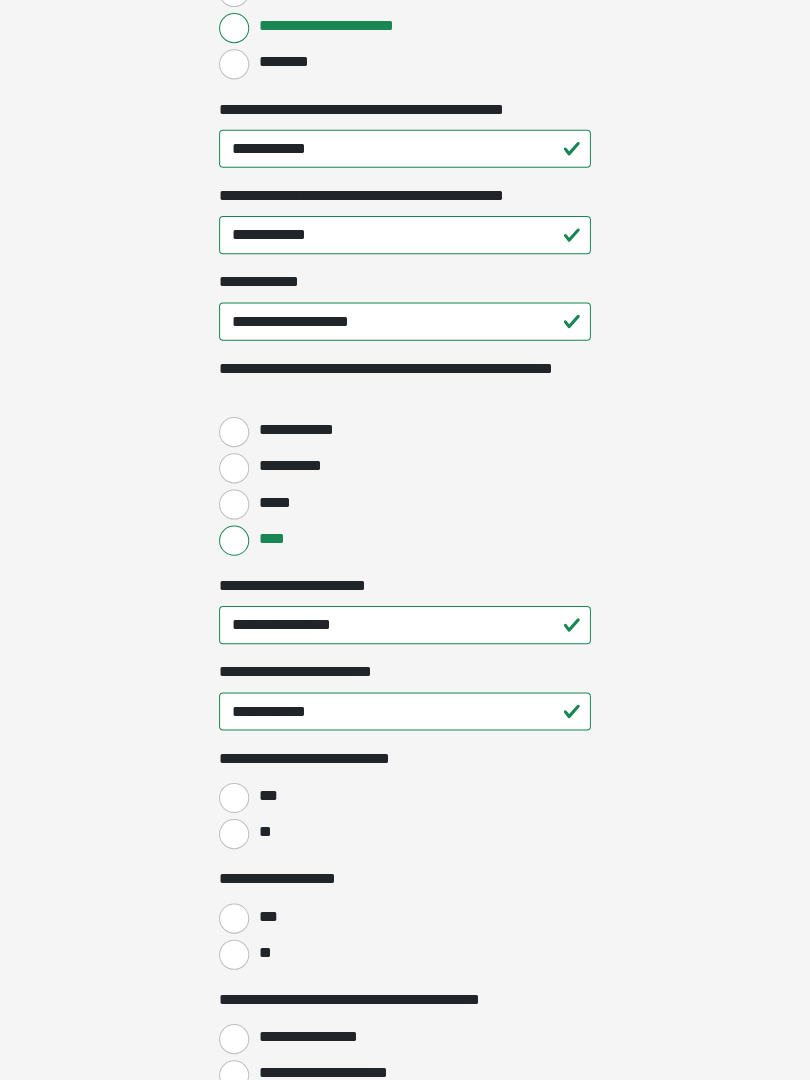 scroll, scrollTop: 2417, scrollLeft: 0, axis: vertical 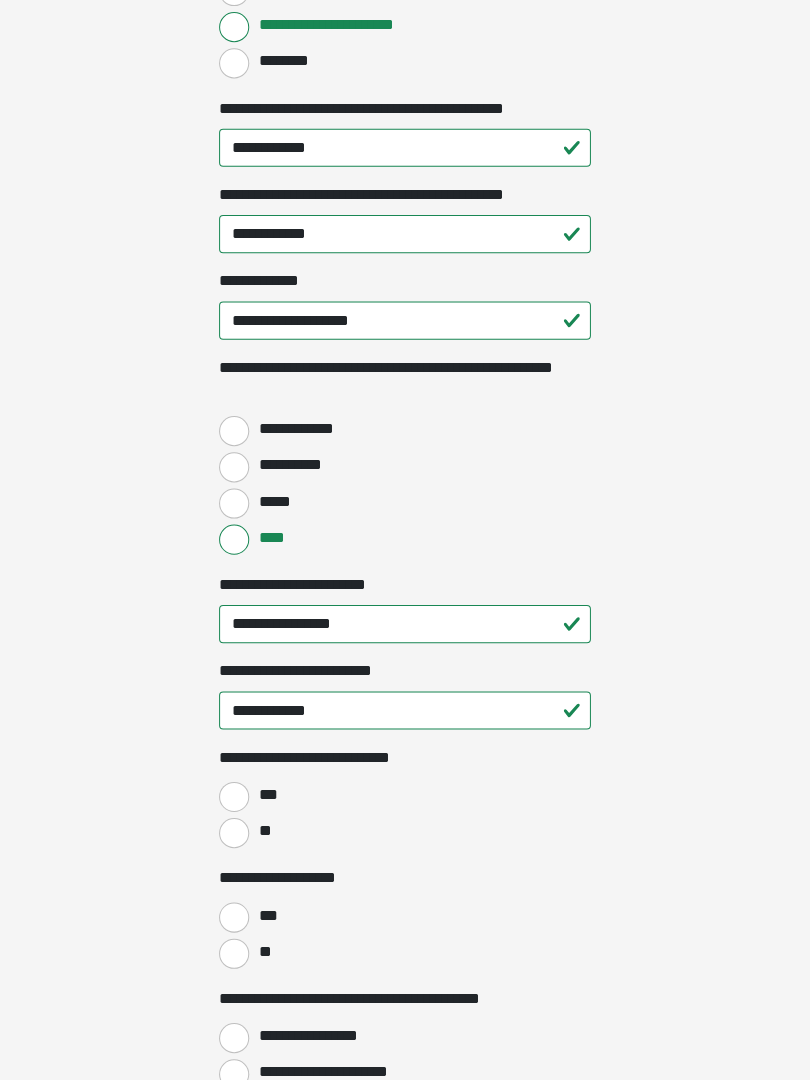 click on "**" at bounding box center [235, 834] 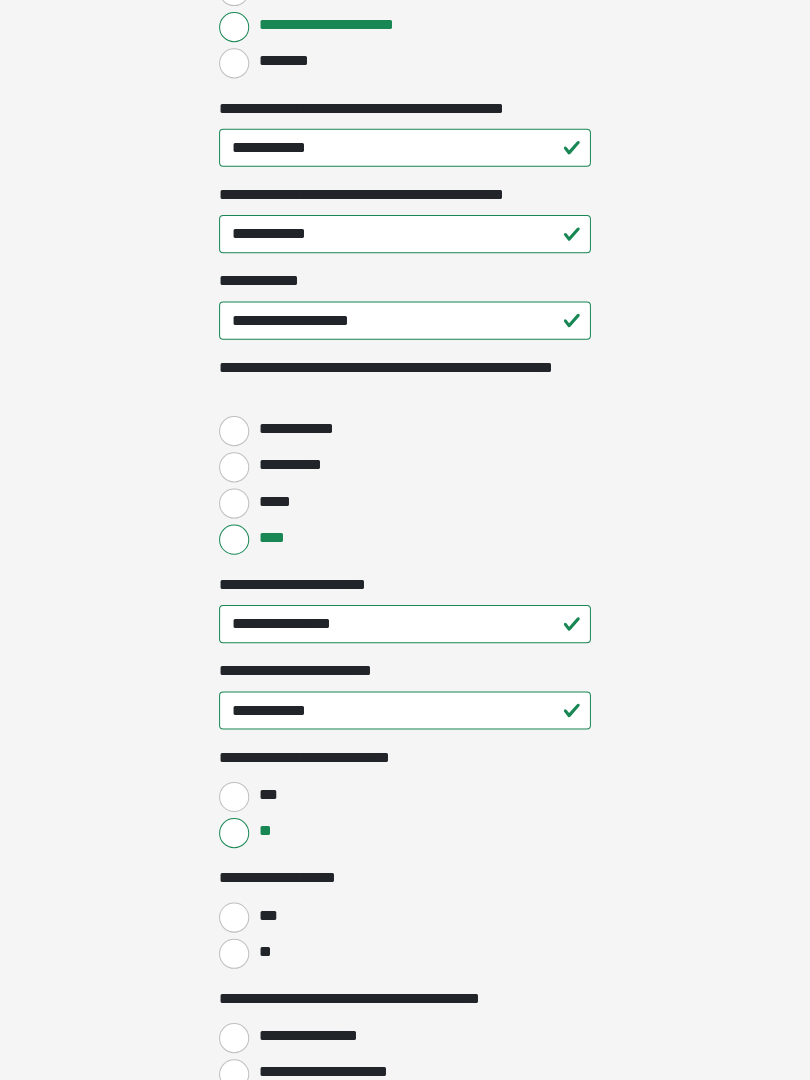 click on "**" at bounding box center [235, 954] 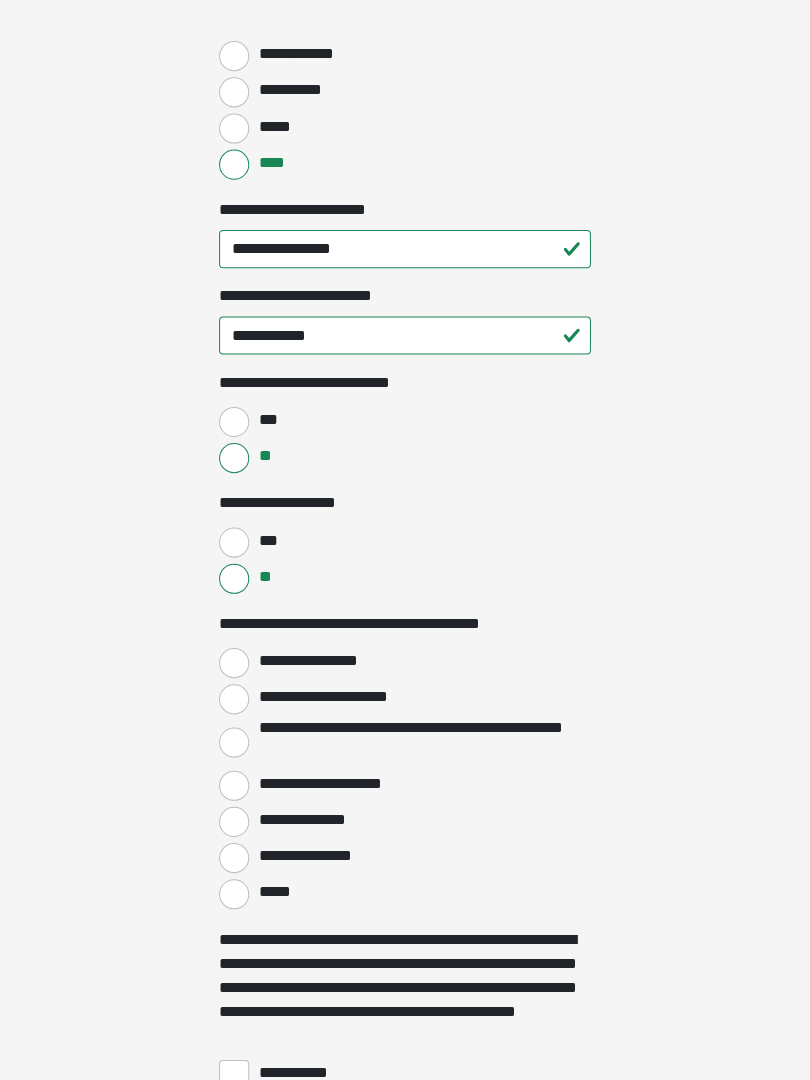 scroll, scrollTop: 2872, scrollLeft: 0, axis: vertical 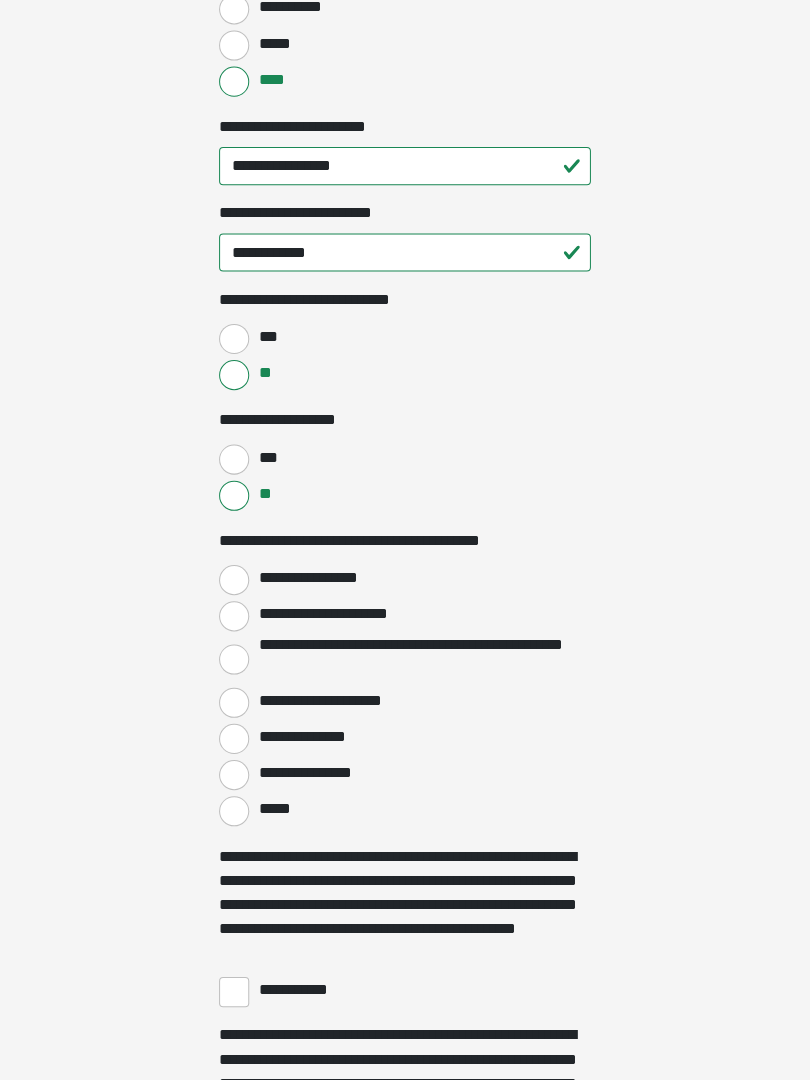 click on "**********" at bounding box center (235, 583) 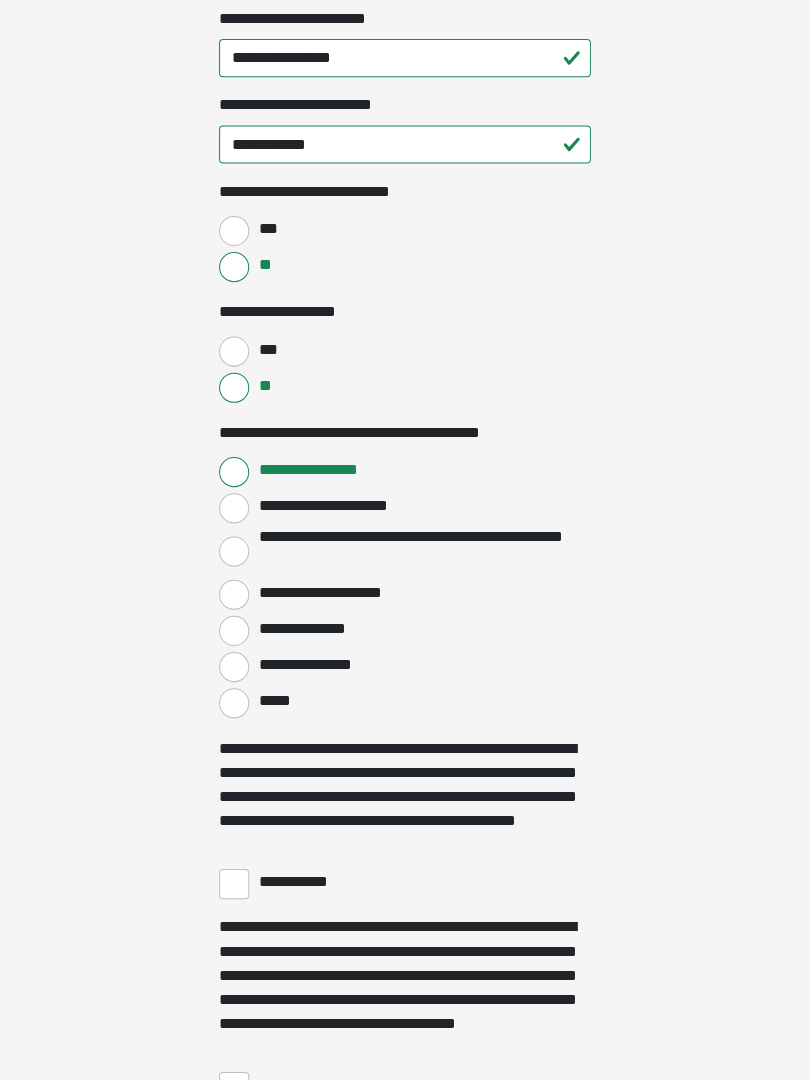 scroll, scrollTop: 2982, scrollLeft: 0, axis: vertical 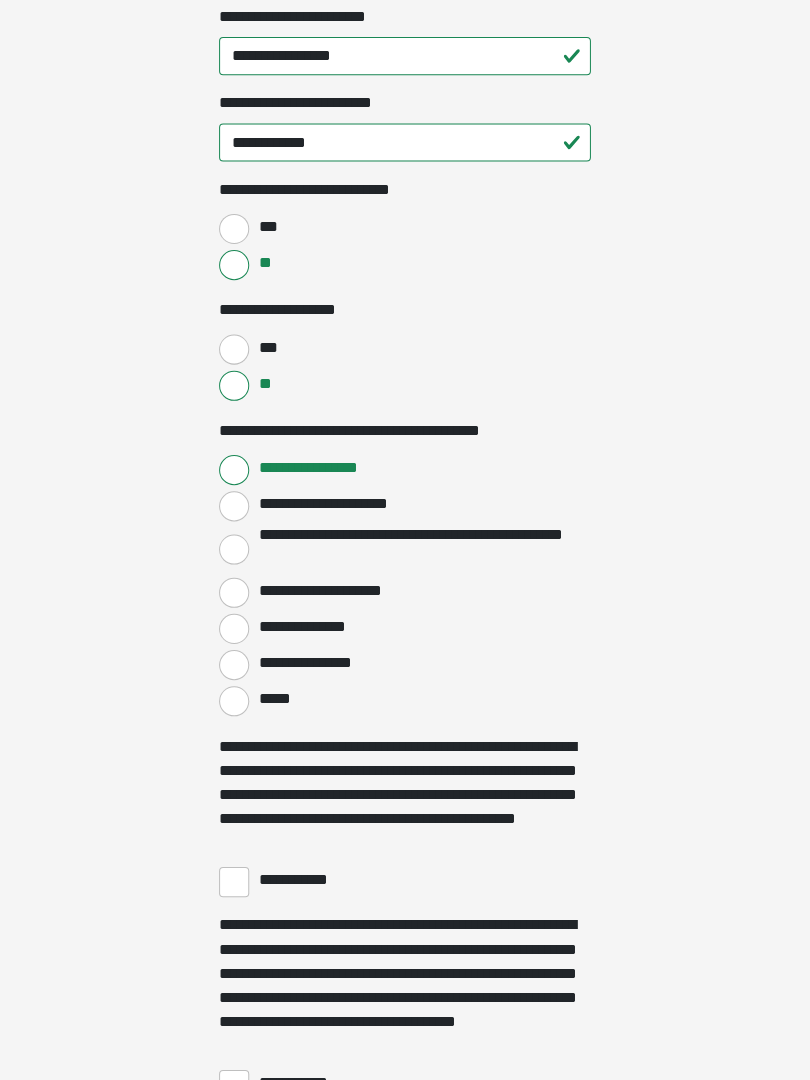 click on "**********" at bounding box center (235, 883) 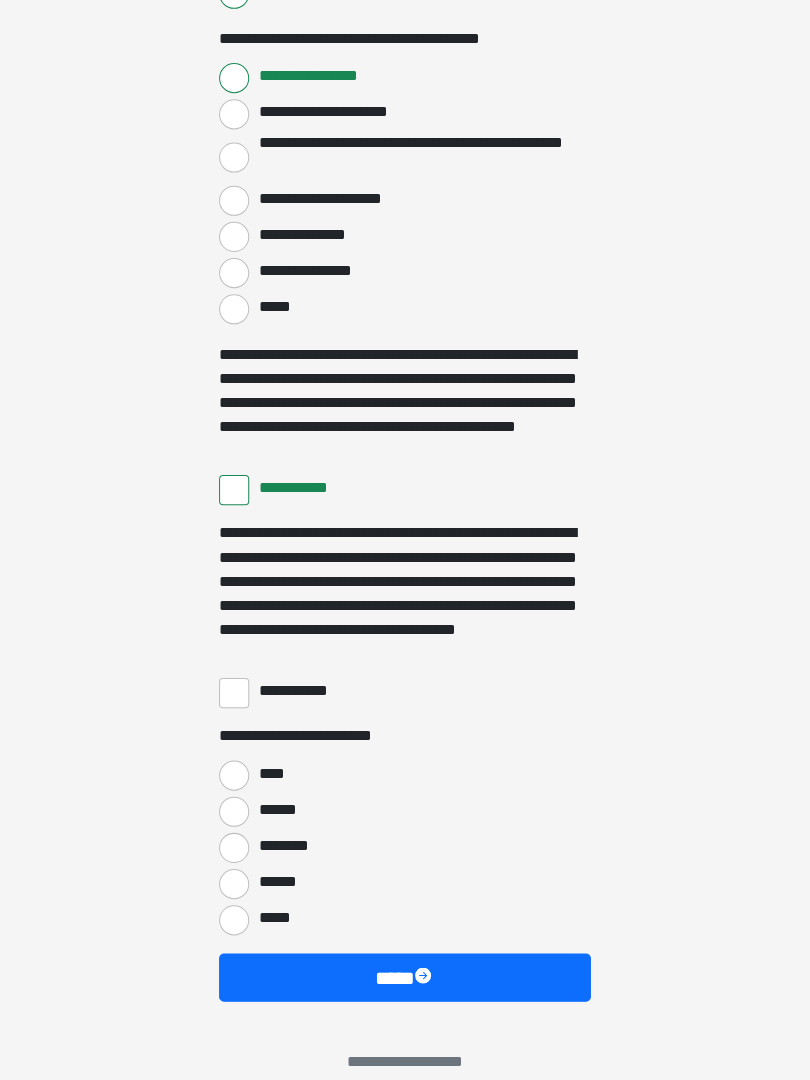 click on "**********" at bounding box center [235, 695] 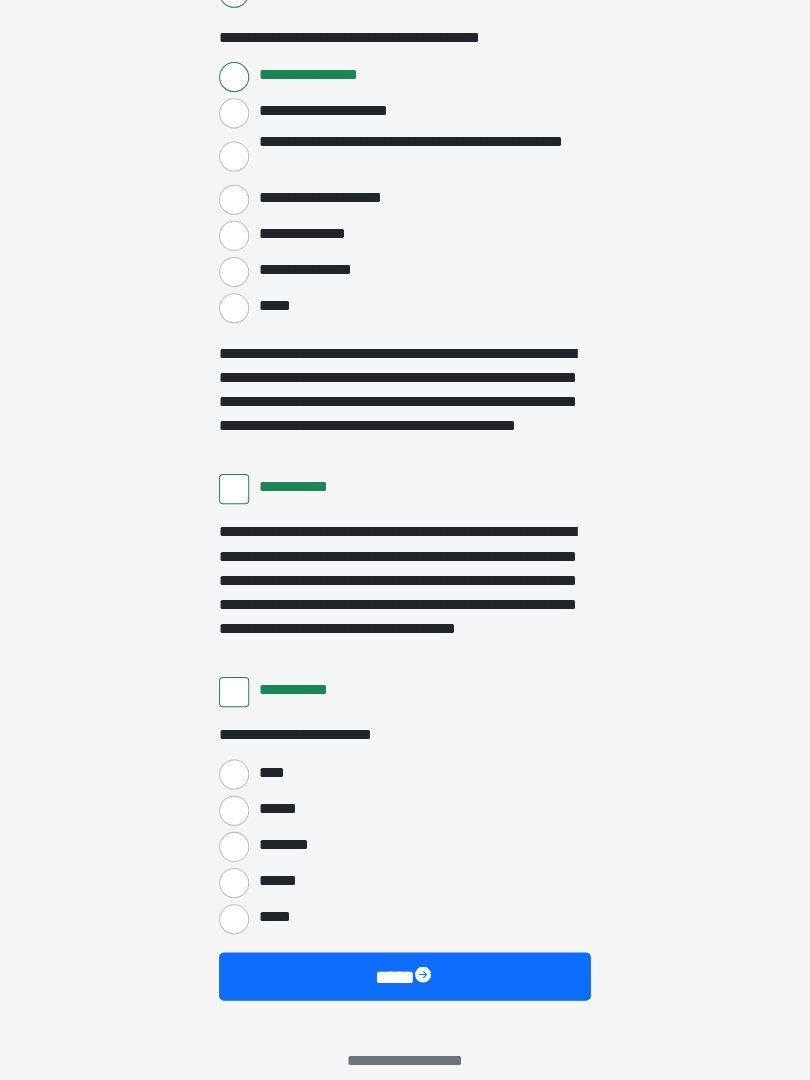 click on "****" at bounding box center (235, 776) 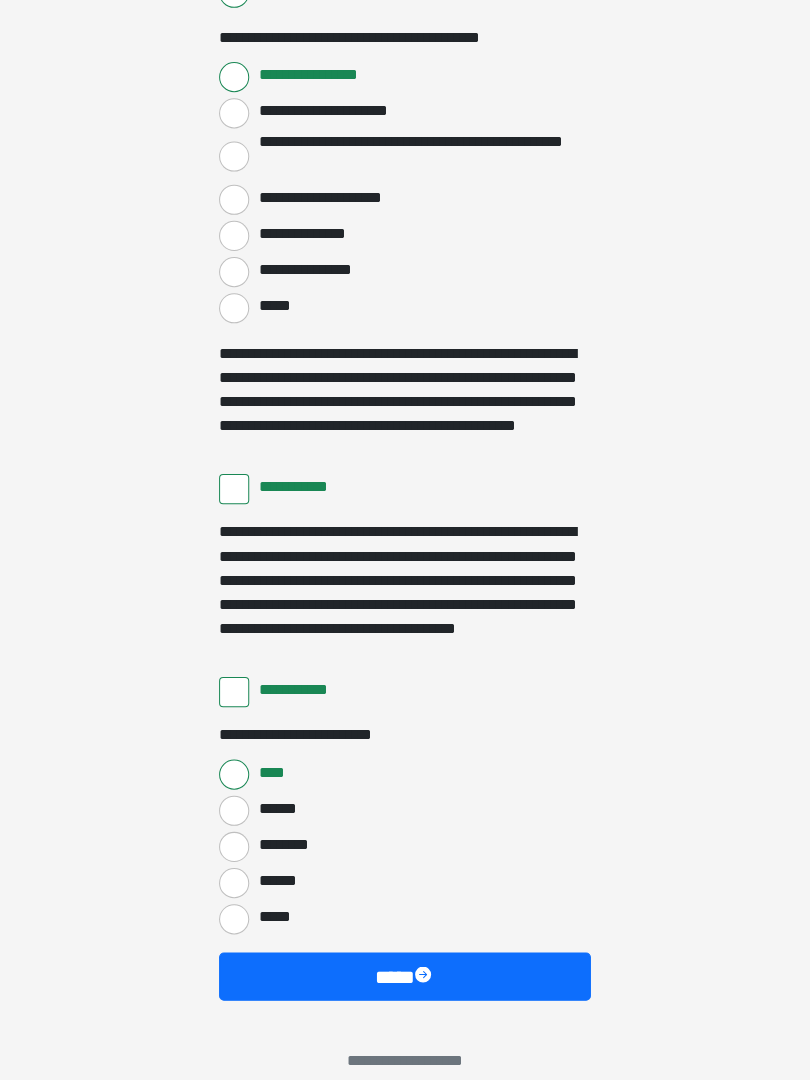 click on "****" at bounding box center [405, 977] 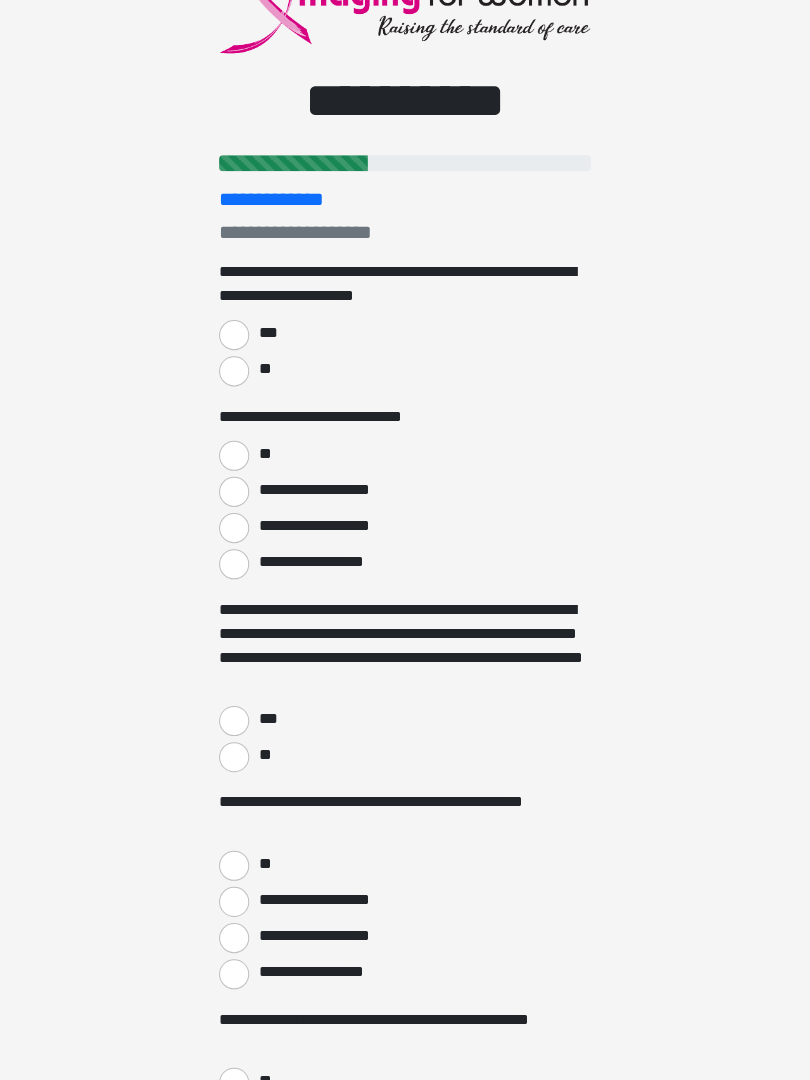 scroll, scrollTop: 0, scrollLeft: 0, axis: both 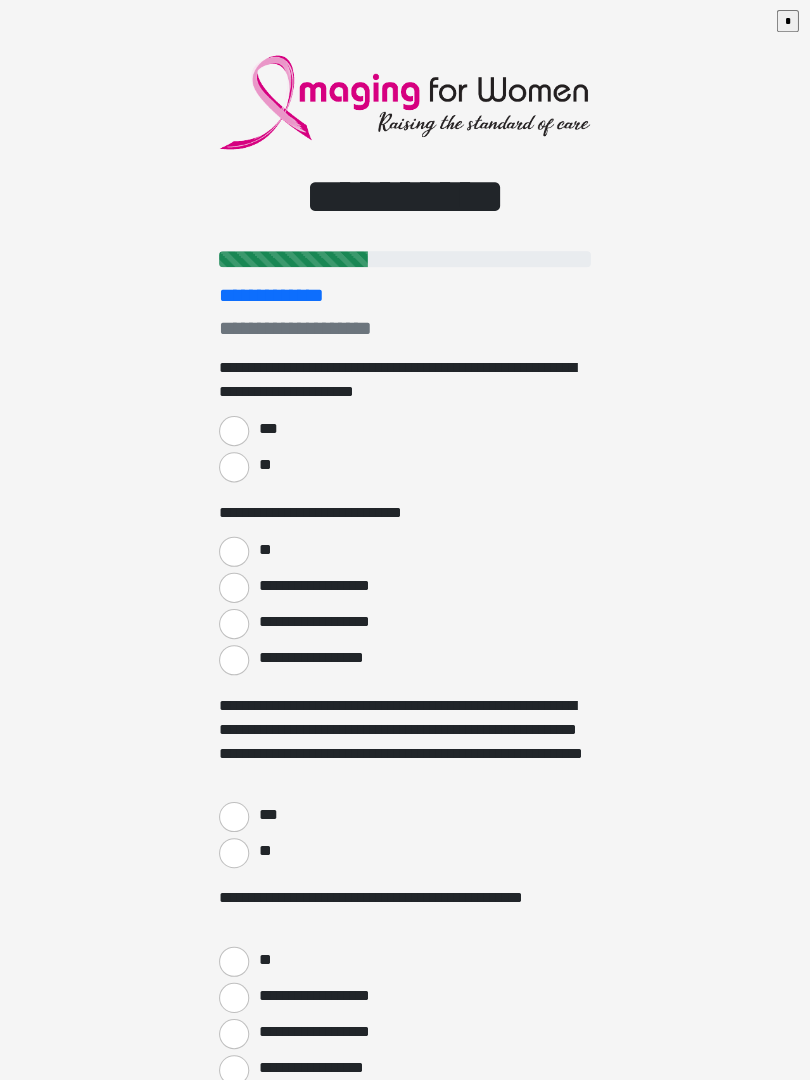 click on "***" at bounding box center [235, 429] 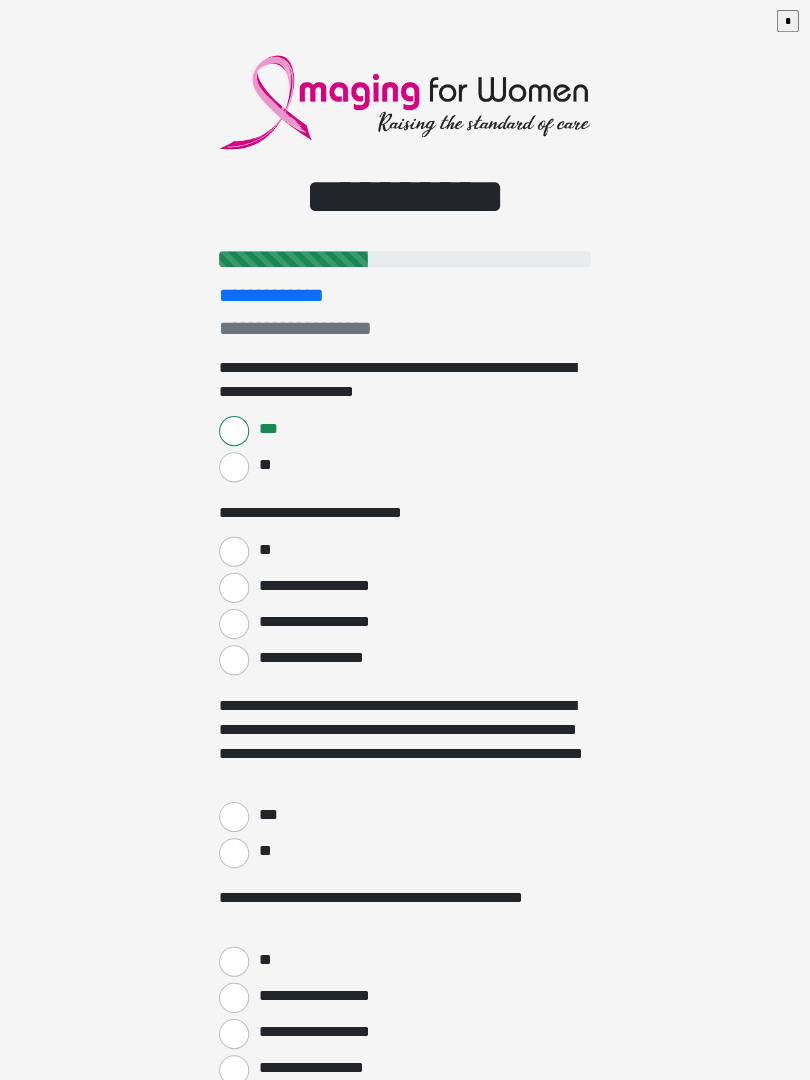 click on "**" at bounding box center [235, 549] 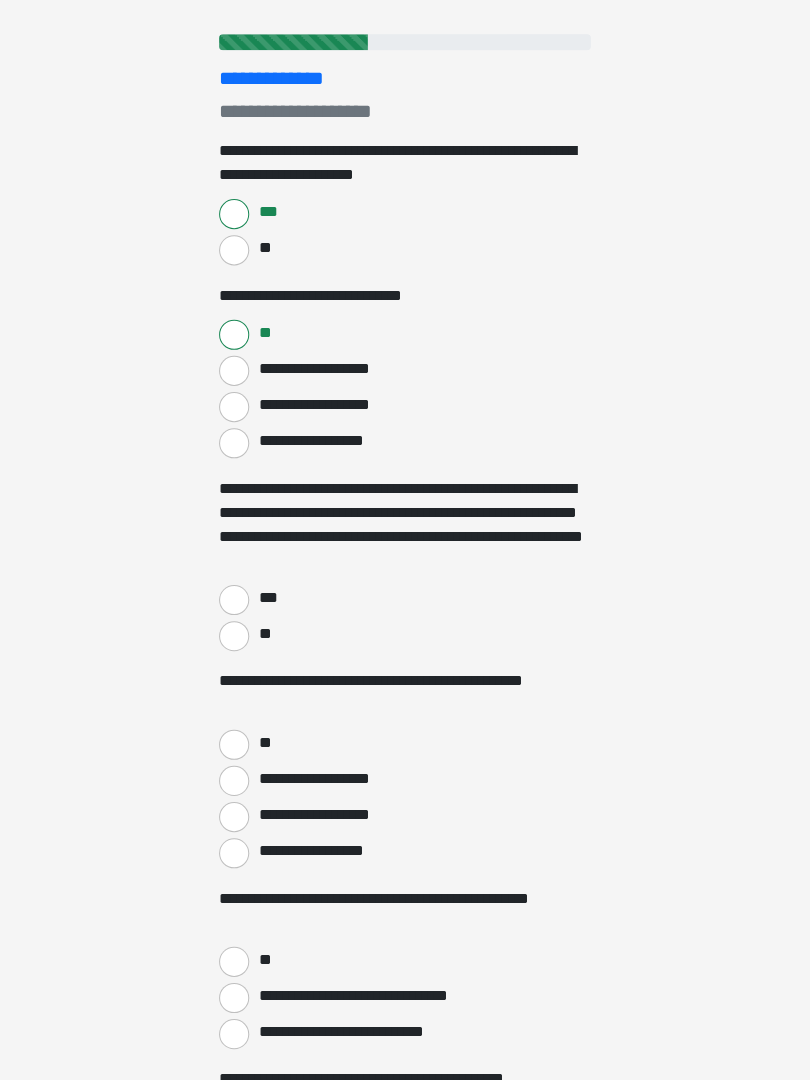 scroll, scrollTop: 212, scrollLeft: 0, axis: vertical 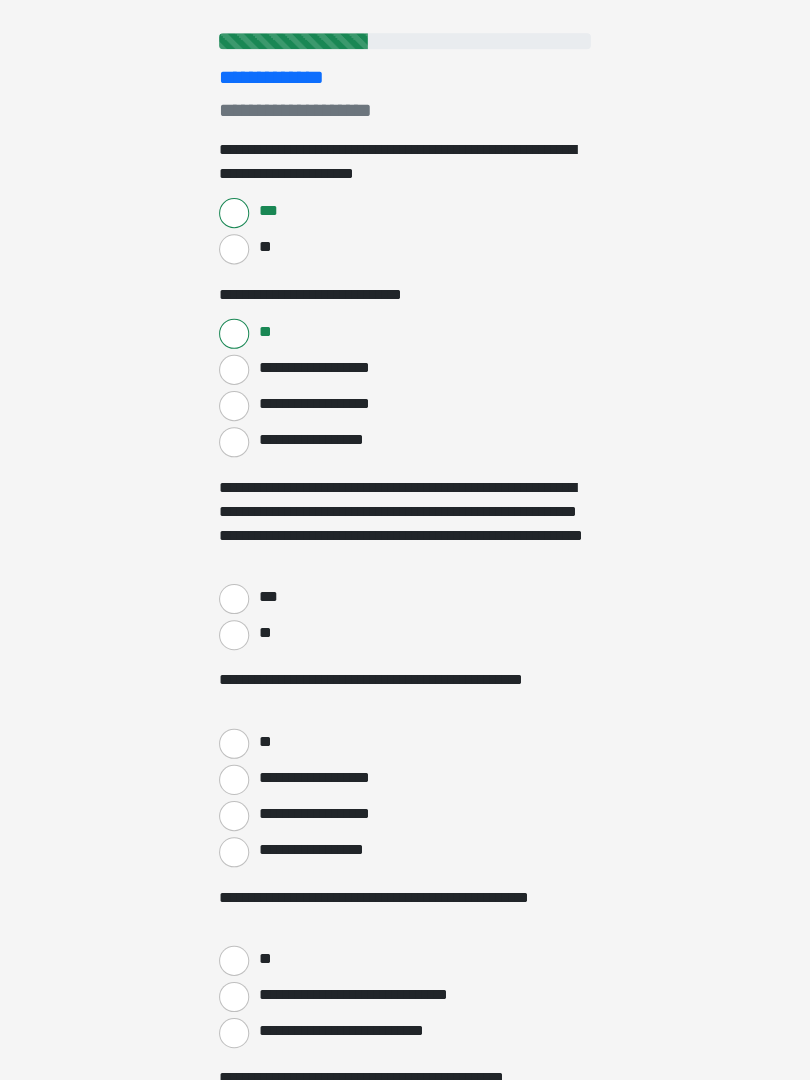 click on "***" at bounding box center [235, 601] 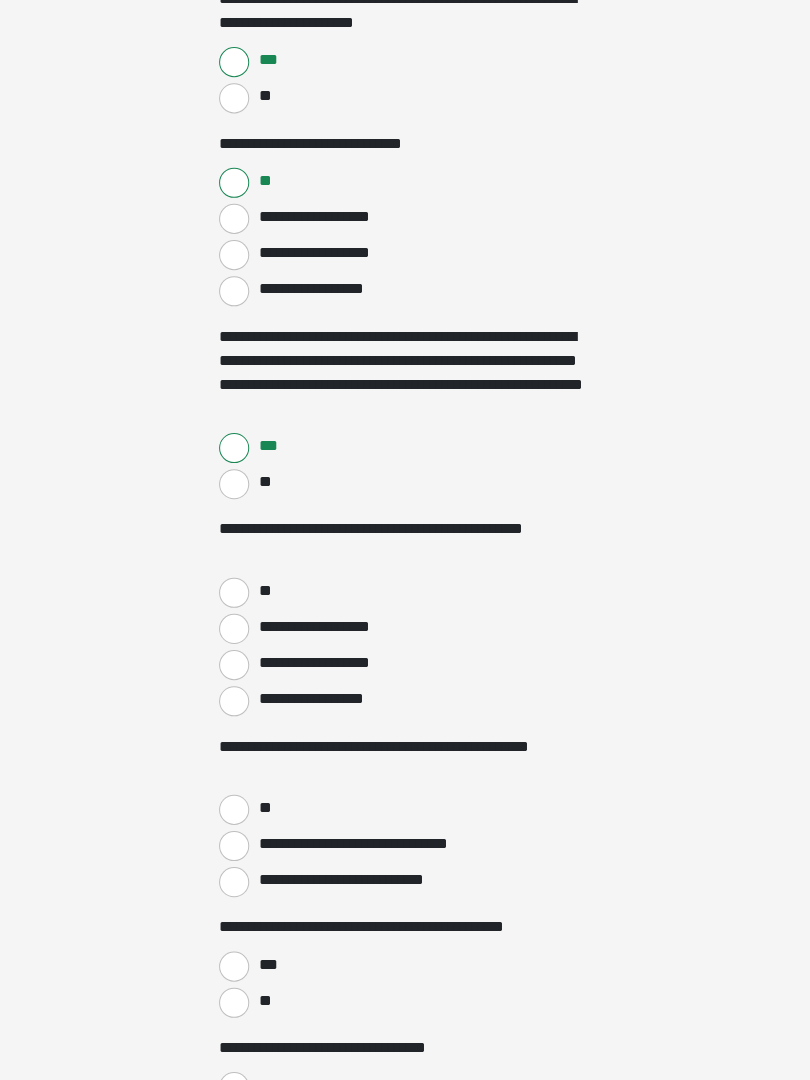 click on "**" at bounding box center [235, 595] 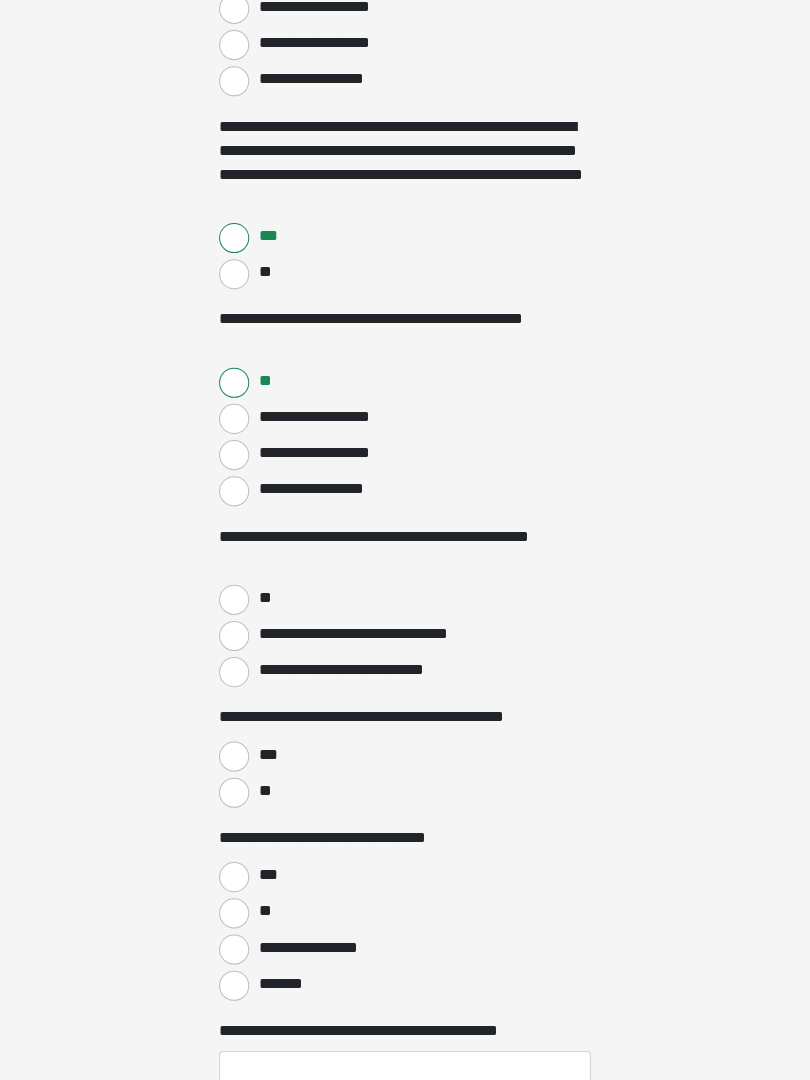 click on "**" at bounding box center (235, 603) 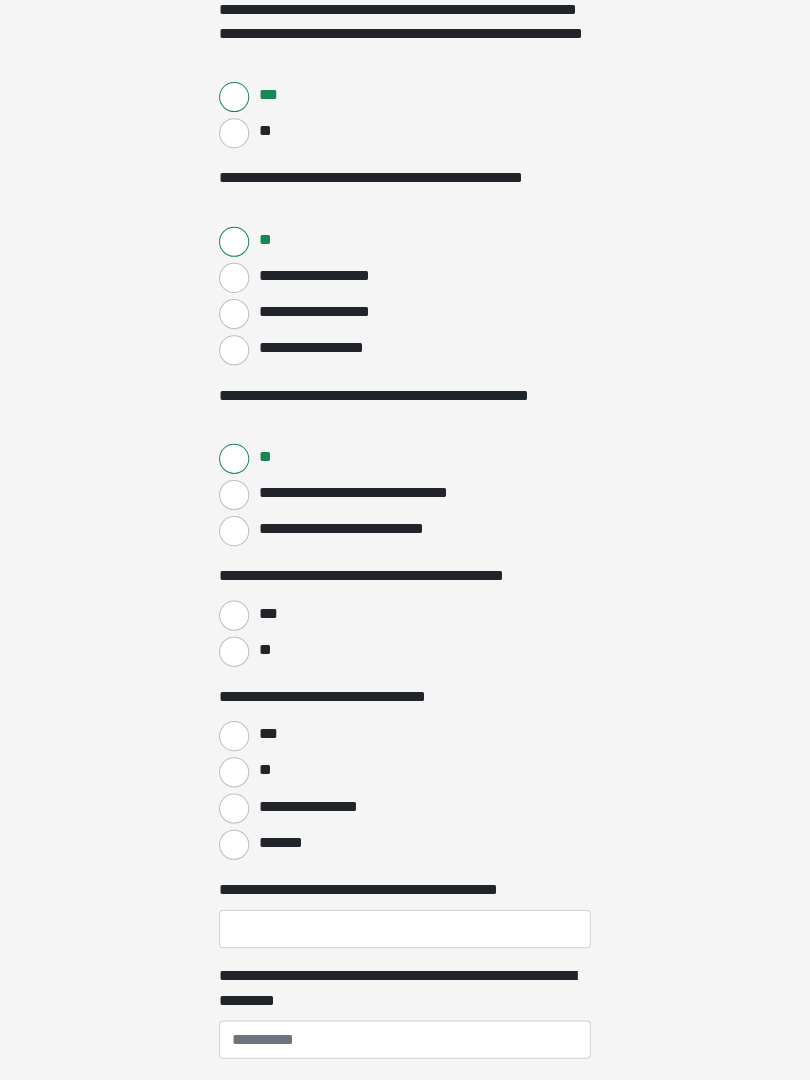 scroll, scrollTop: 714, scrollLeft: 0, axis: vertical 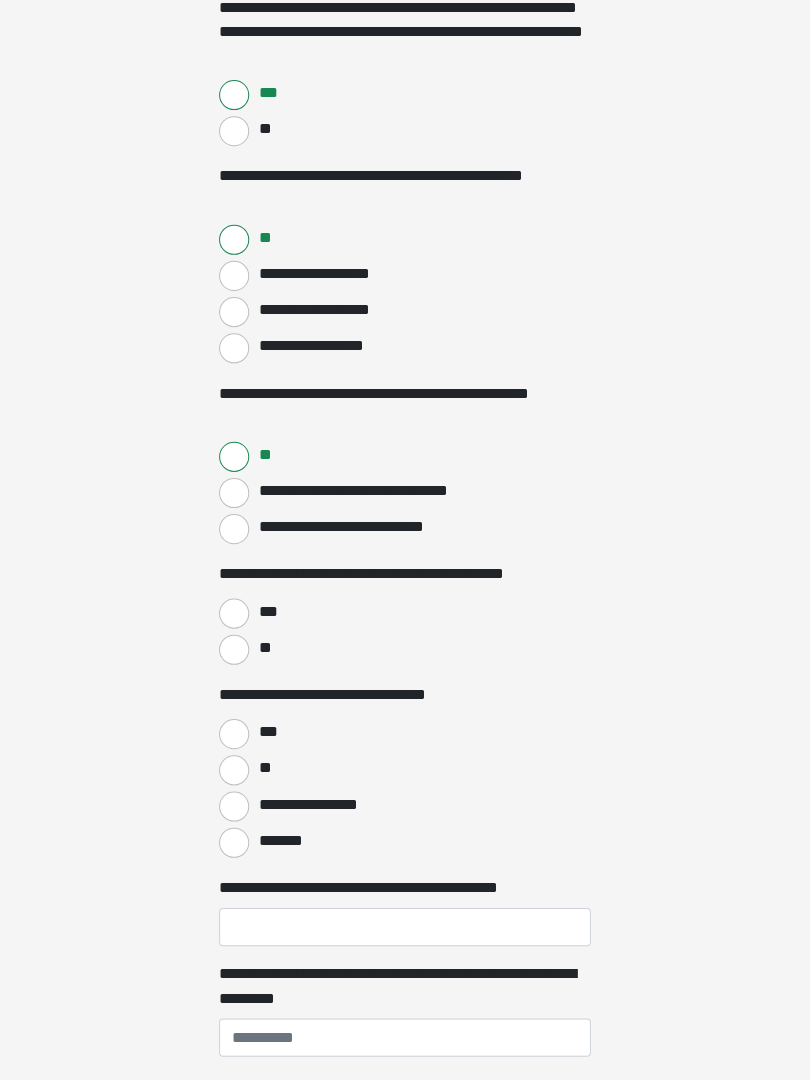 click on "***" at bounding box center (235, 615) 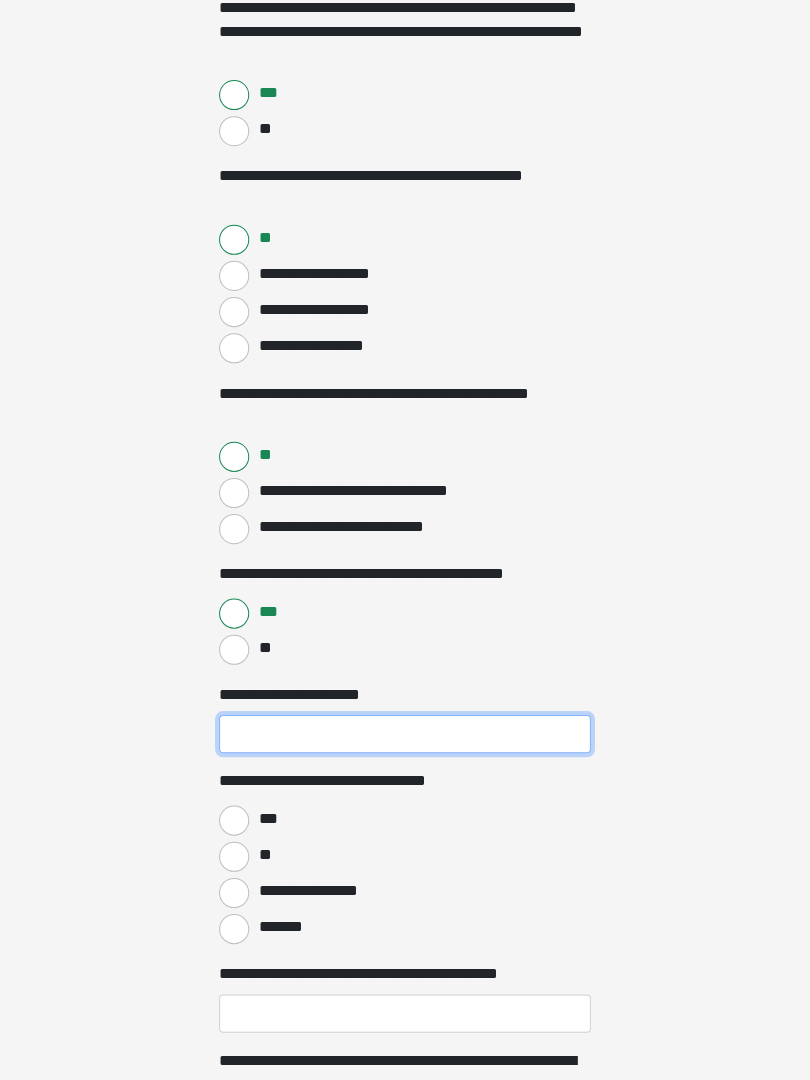 click on "**********" at bounding box center (405, 735) 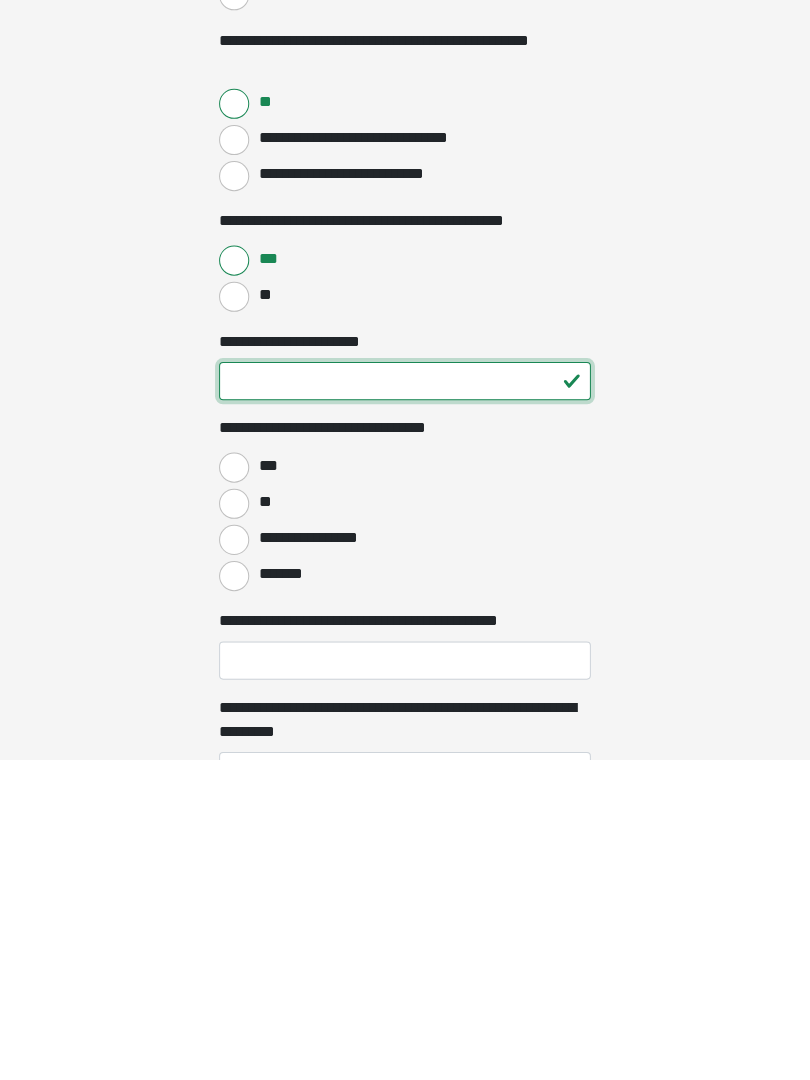 type on "**" 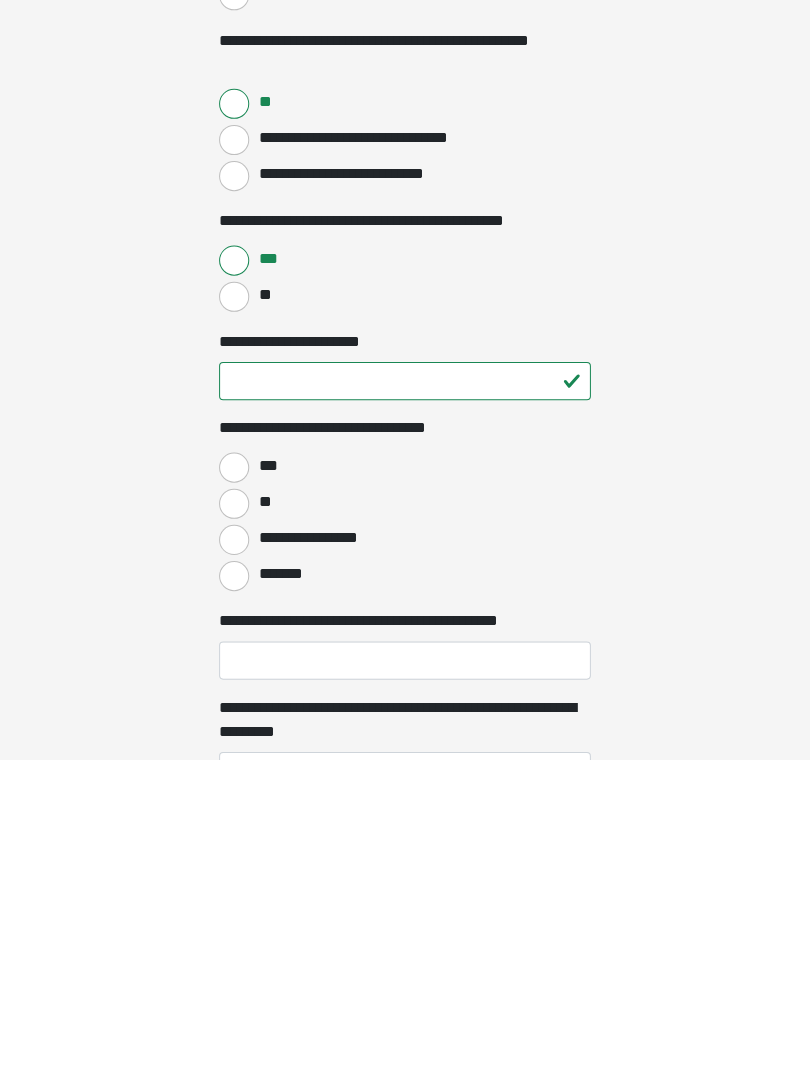 click on "***" at bounding box center [235, 789] 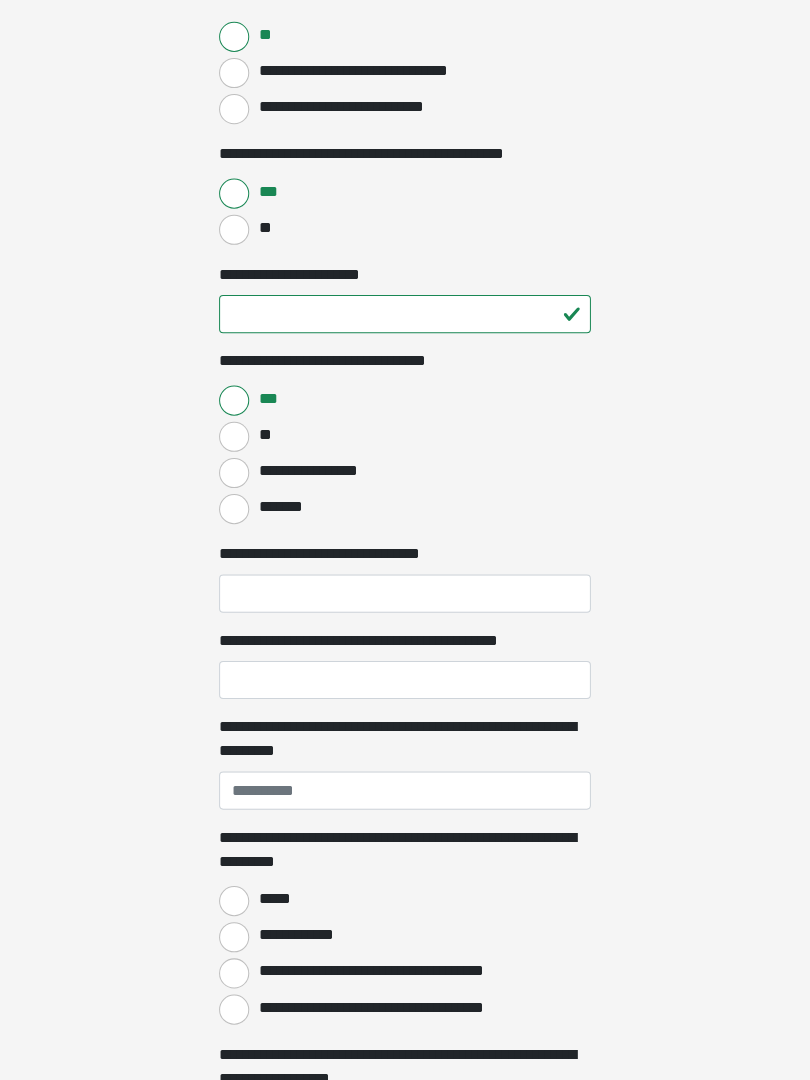 scroll, scrollTop: 1138, scrollLeft: 0, axis: vertical 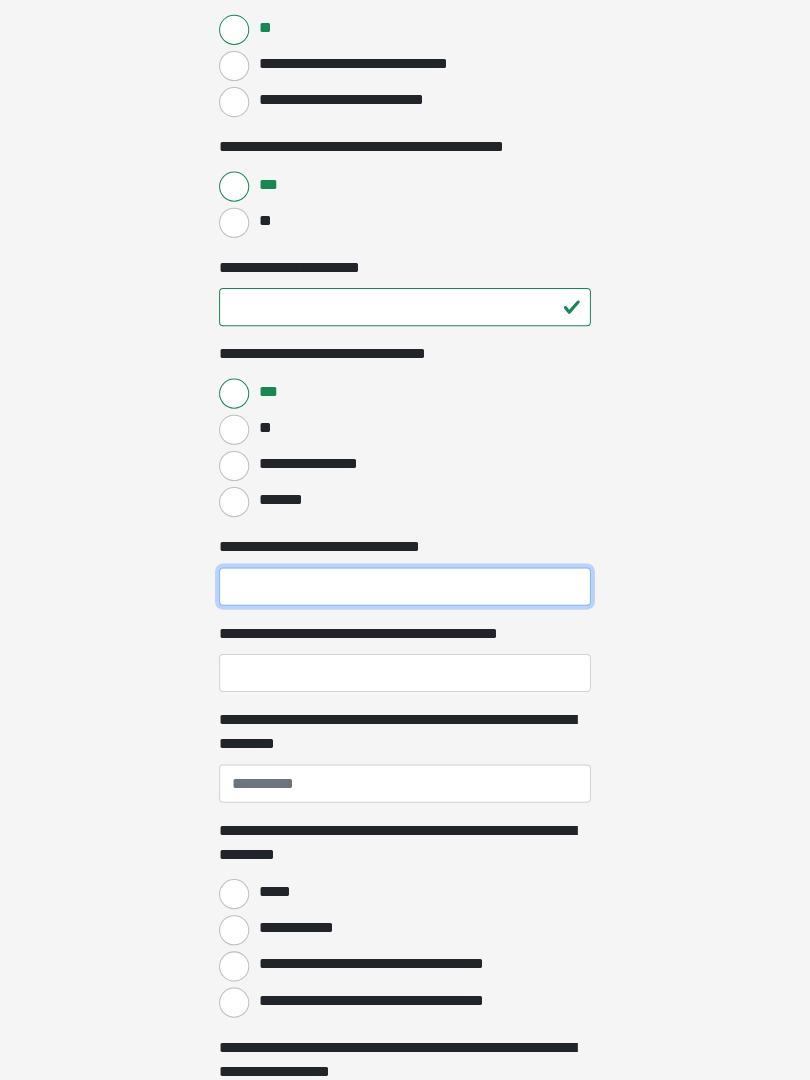 click on "**********" at bounding box center [405, 589] 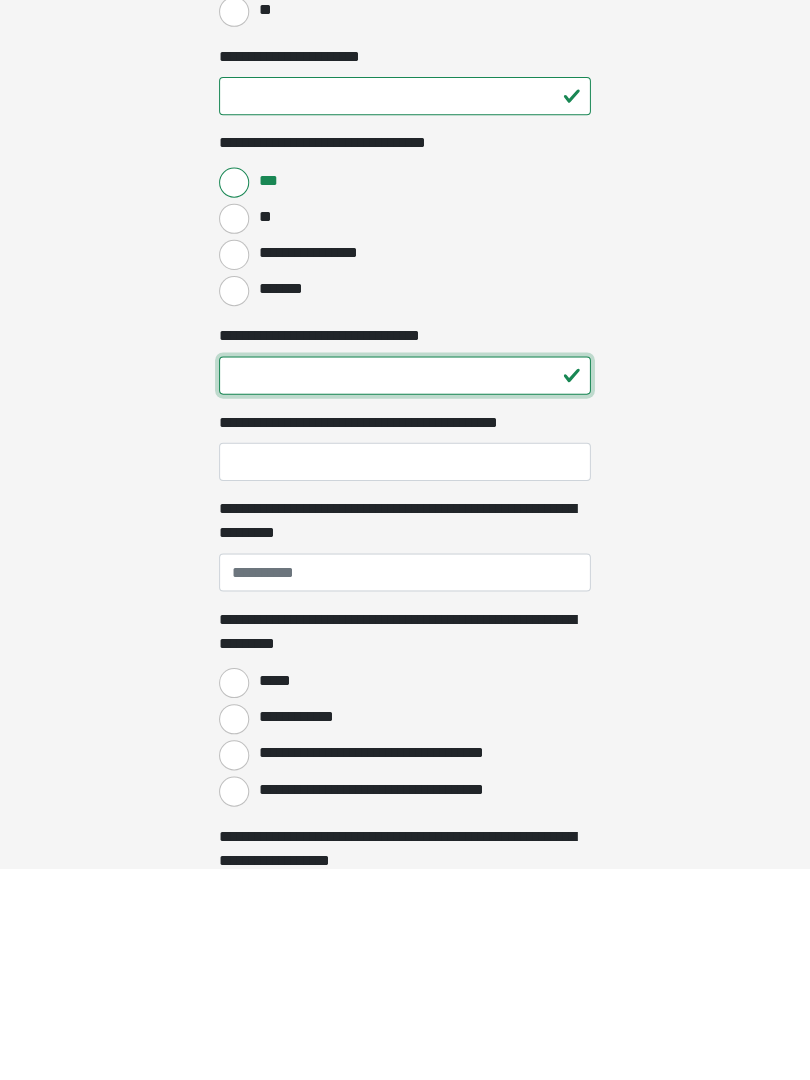 type on "**" 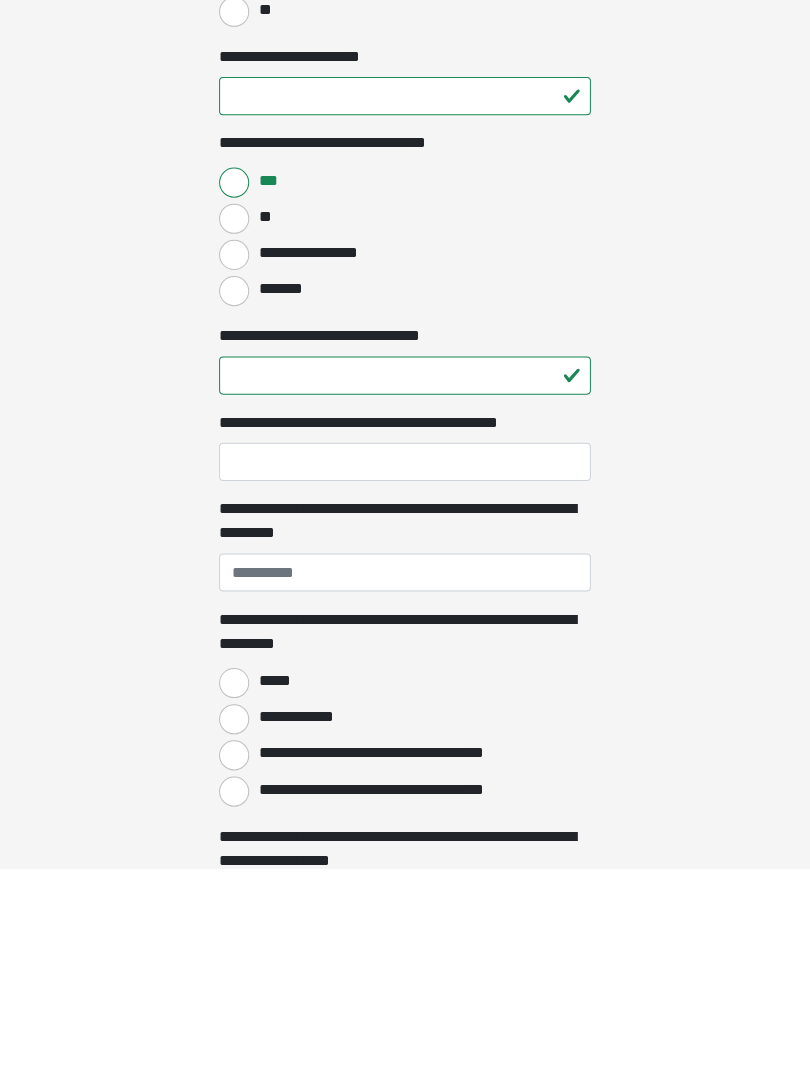 click on "**********" at bounding box center (405, 675) 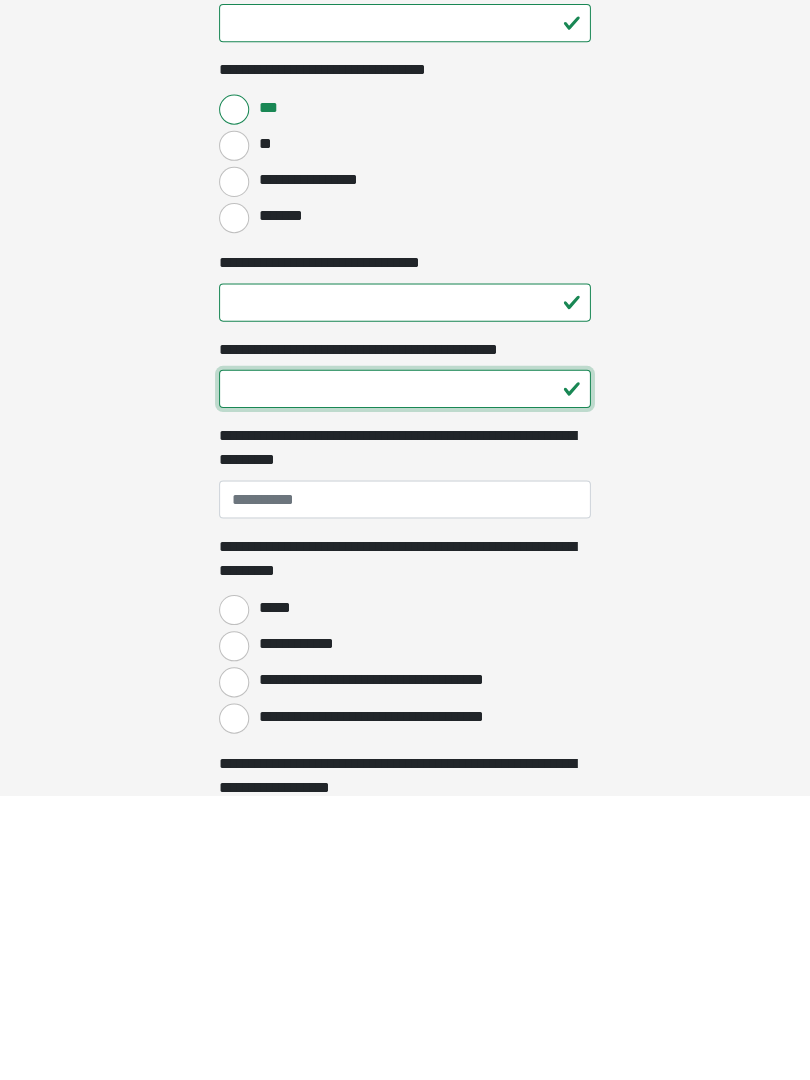 type on "**" 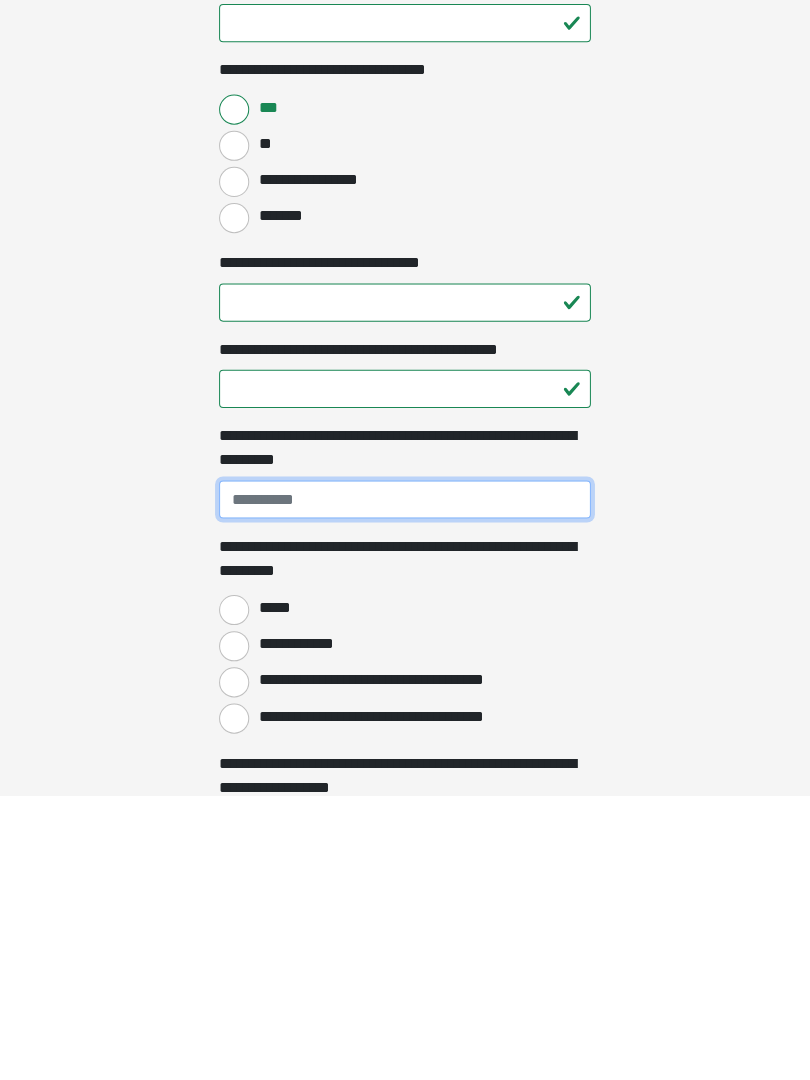 click on "**********" at bounding box center [405, 785] 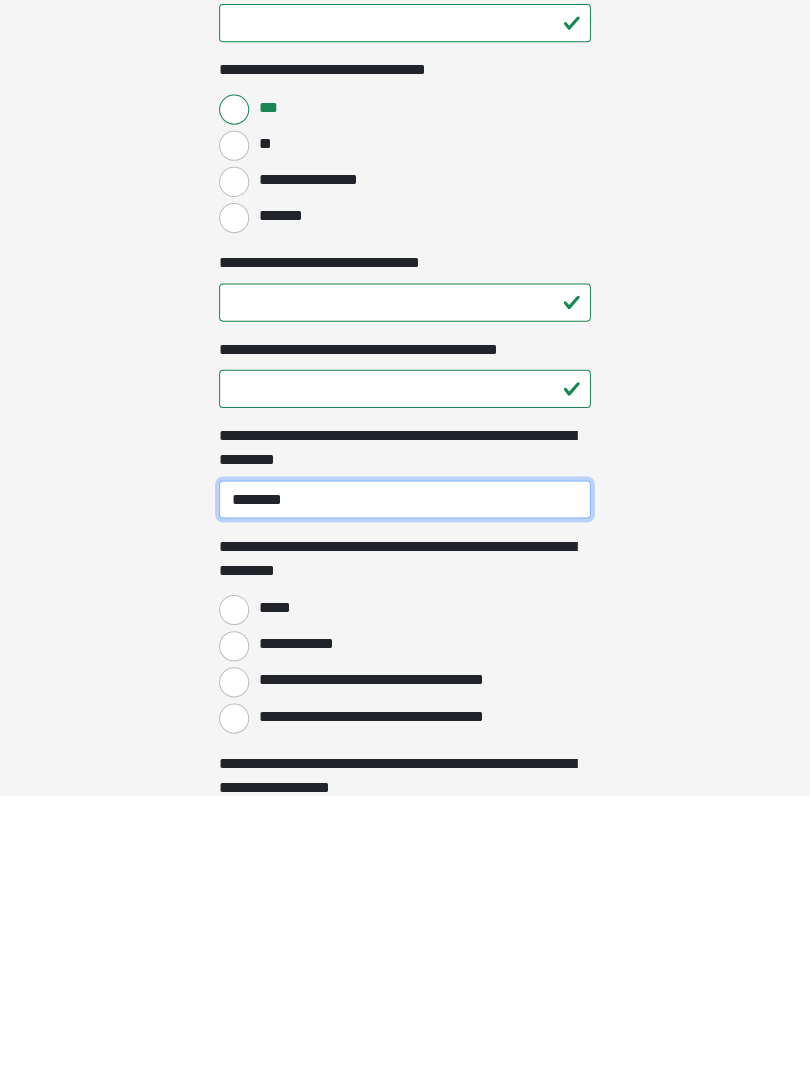click on "********" at bounding box center (405, 785) 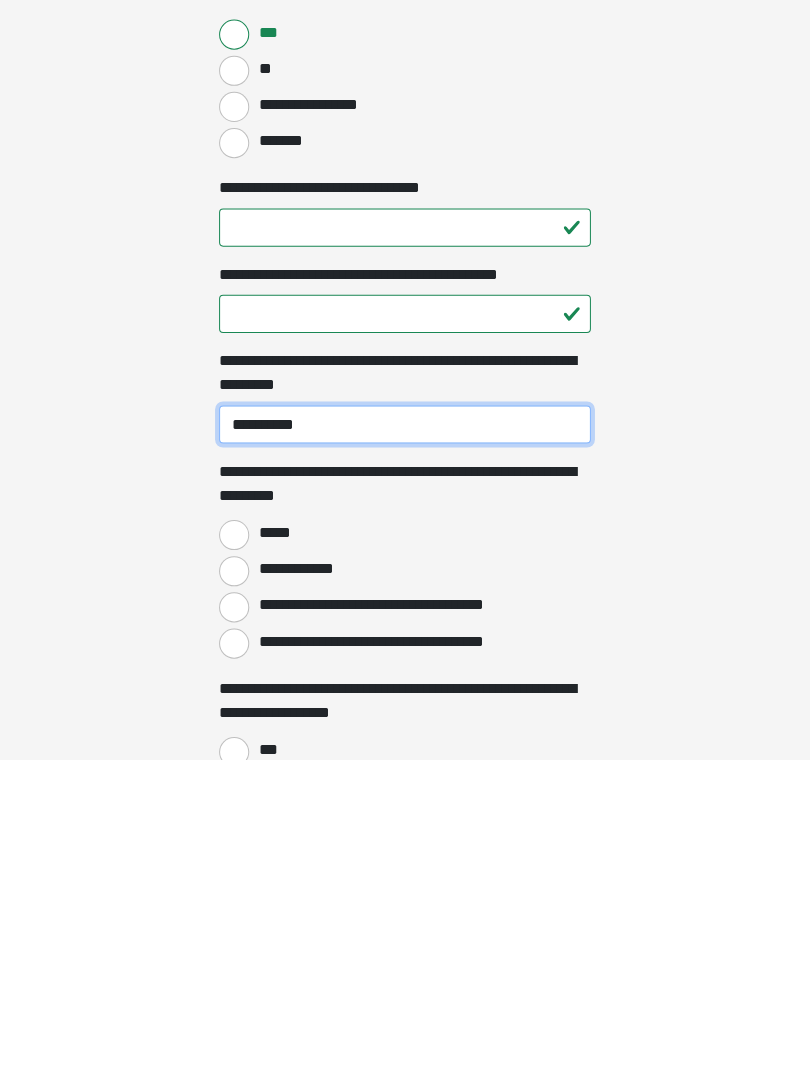 scroll, scrollTop: 1180, scrollLeft: 0, axis: vertical 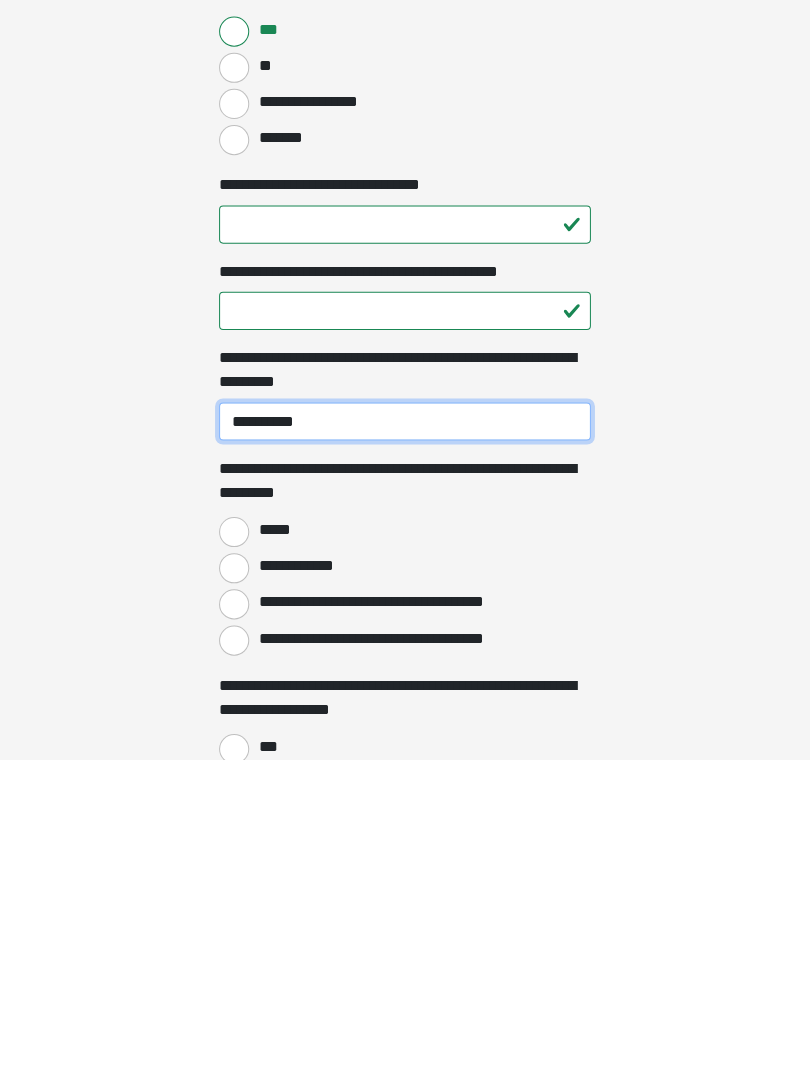 type on "**********" 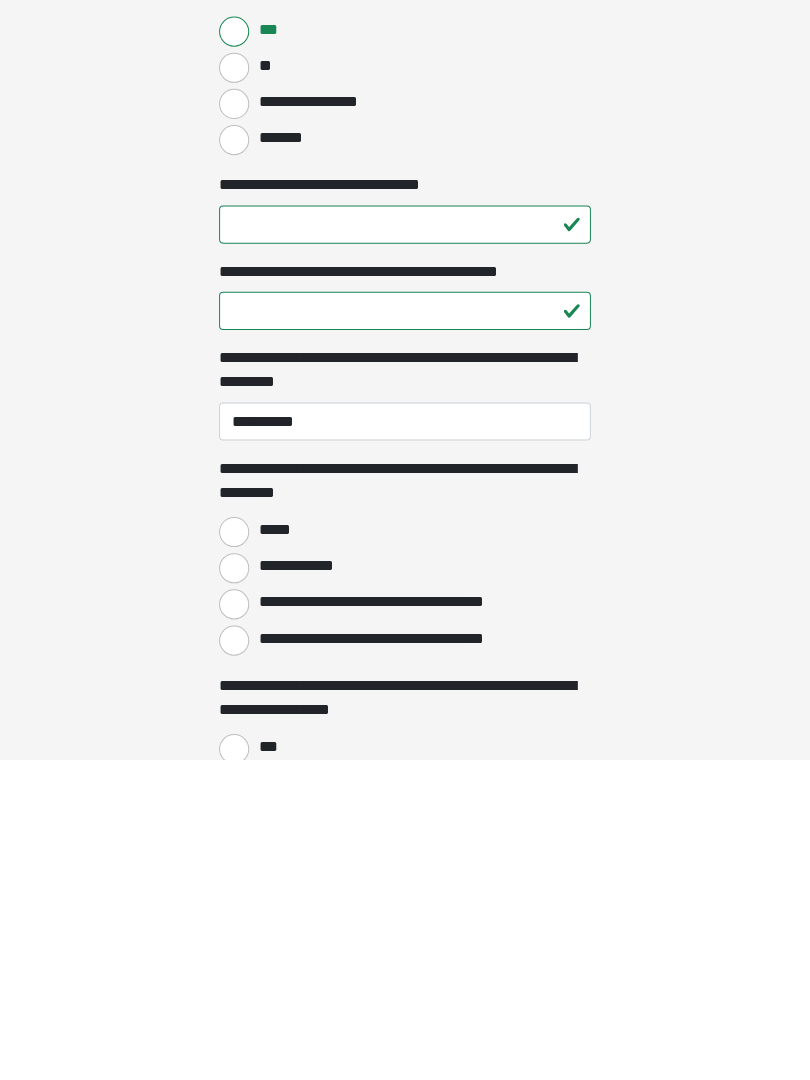 click on "**********" at bounding box center [235, 925] 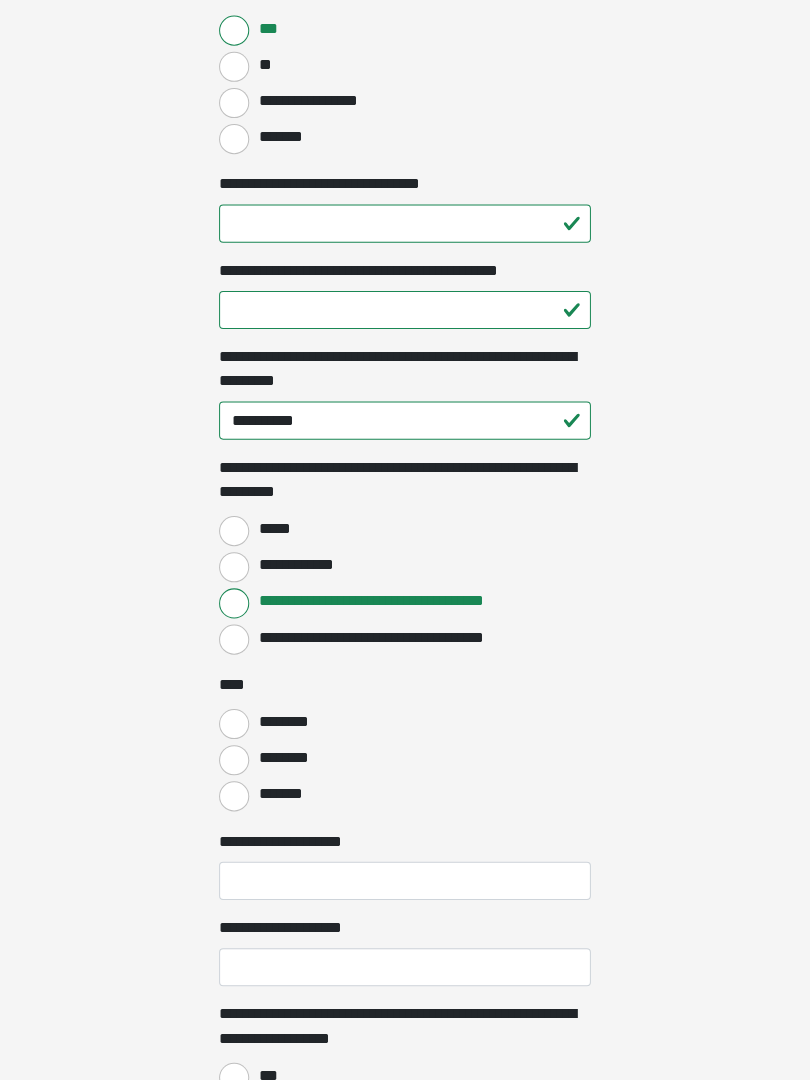 click on "*******" at bounding box center (235, 797) 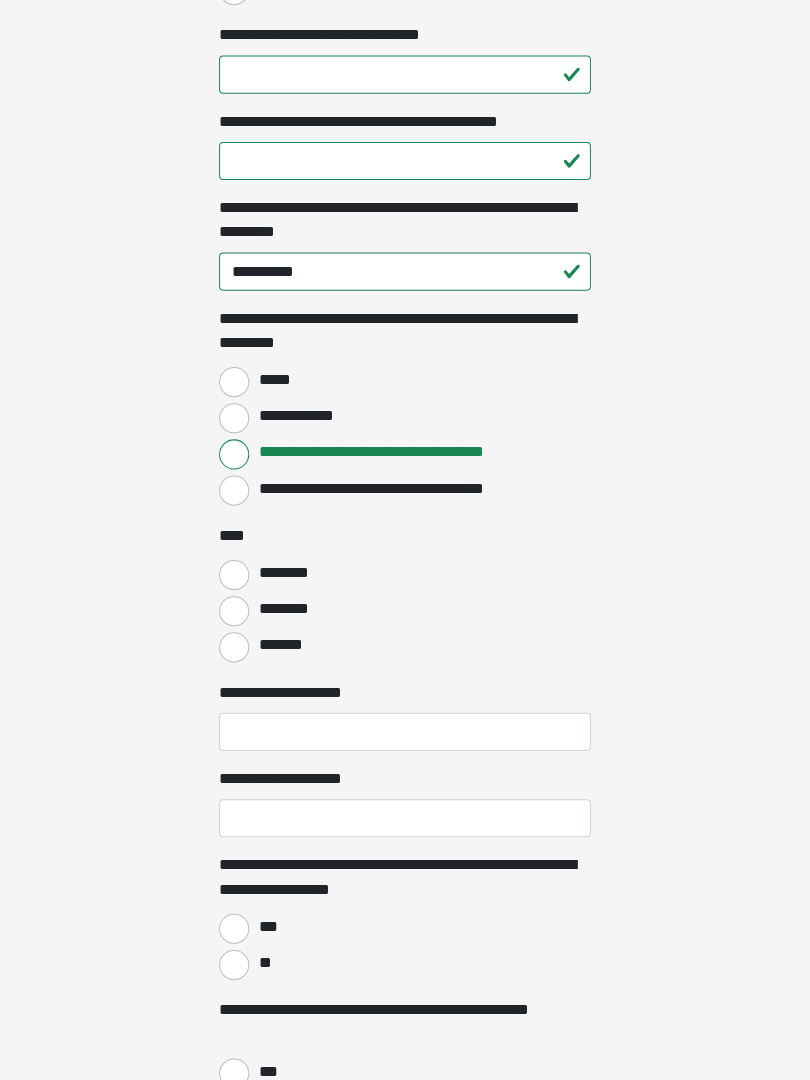 scroll, scrollTop: 1649, scrollLeft: 0, axis: vertical 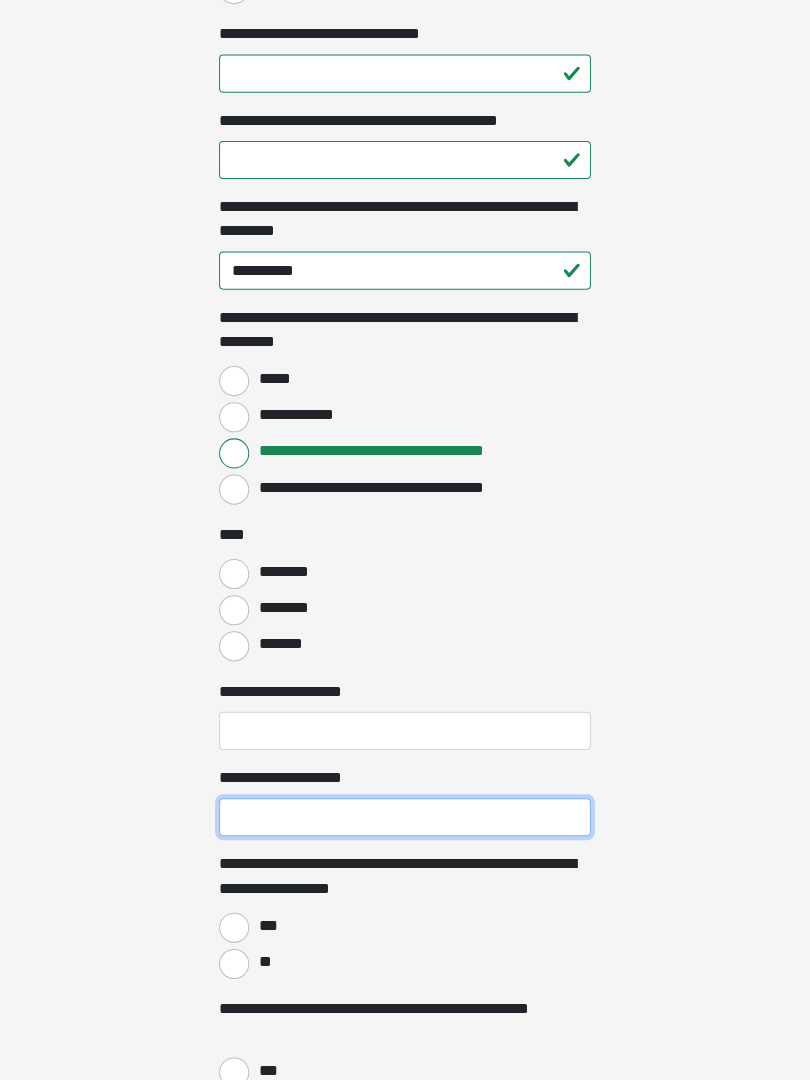 click on "**********" at bounding box center [405, 818] 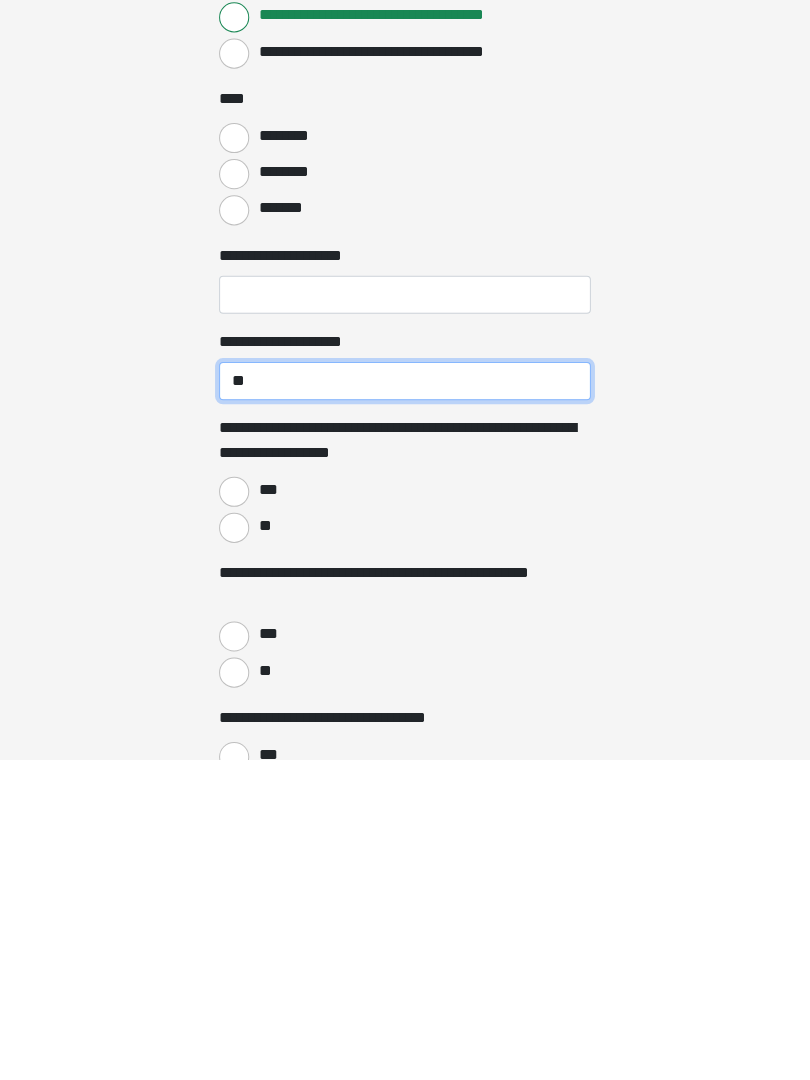 type on "**" 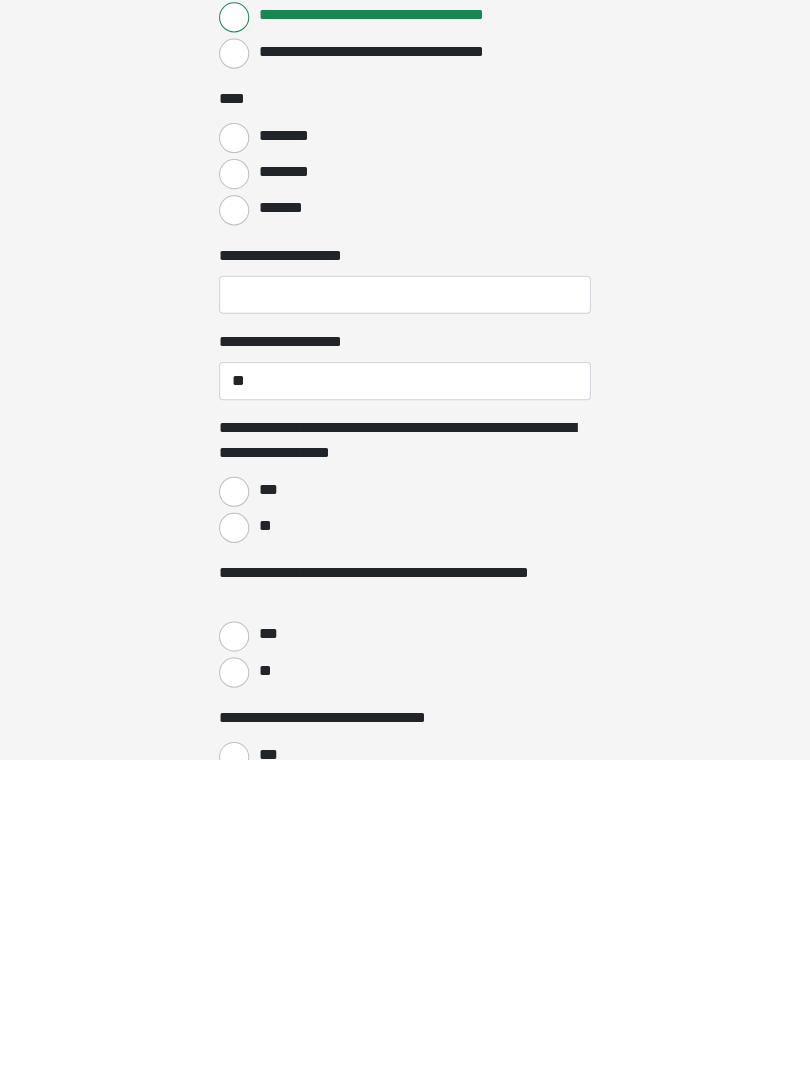 click on "***" at bounding box center [235, 813] 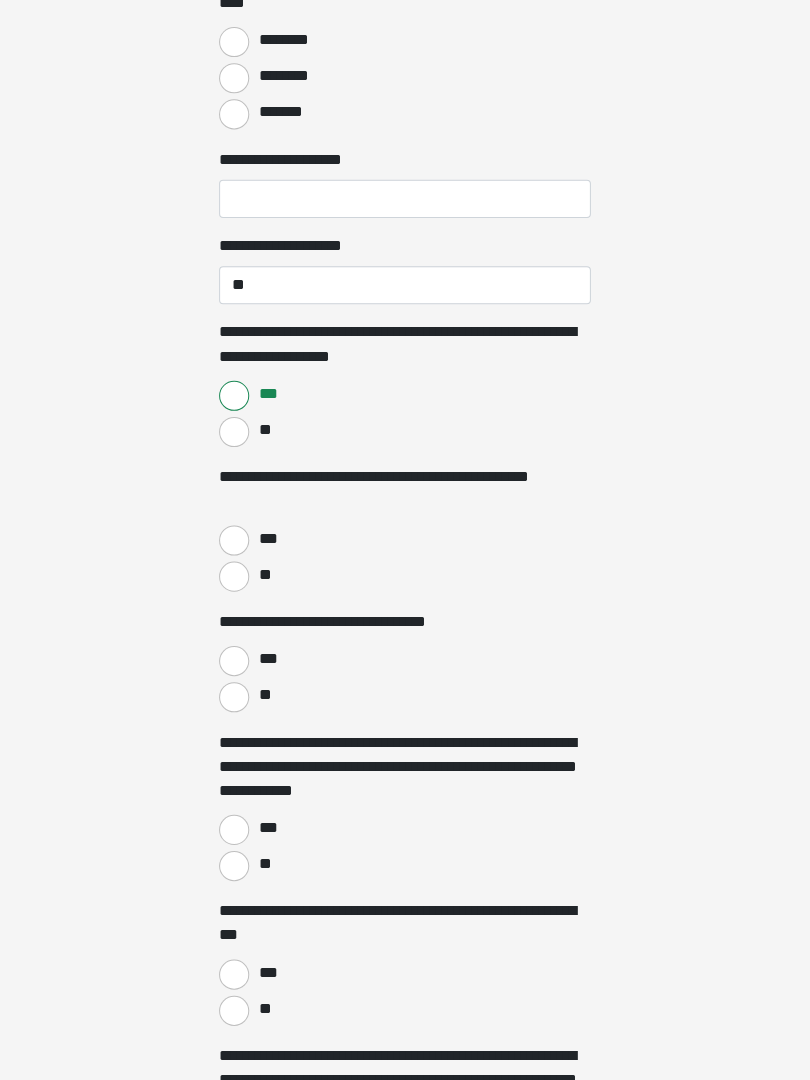 click on "**" at bounding box center (235, 579) 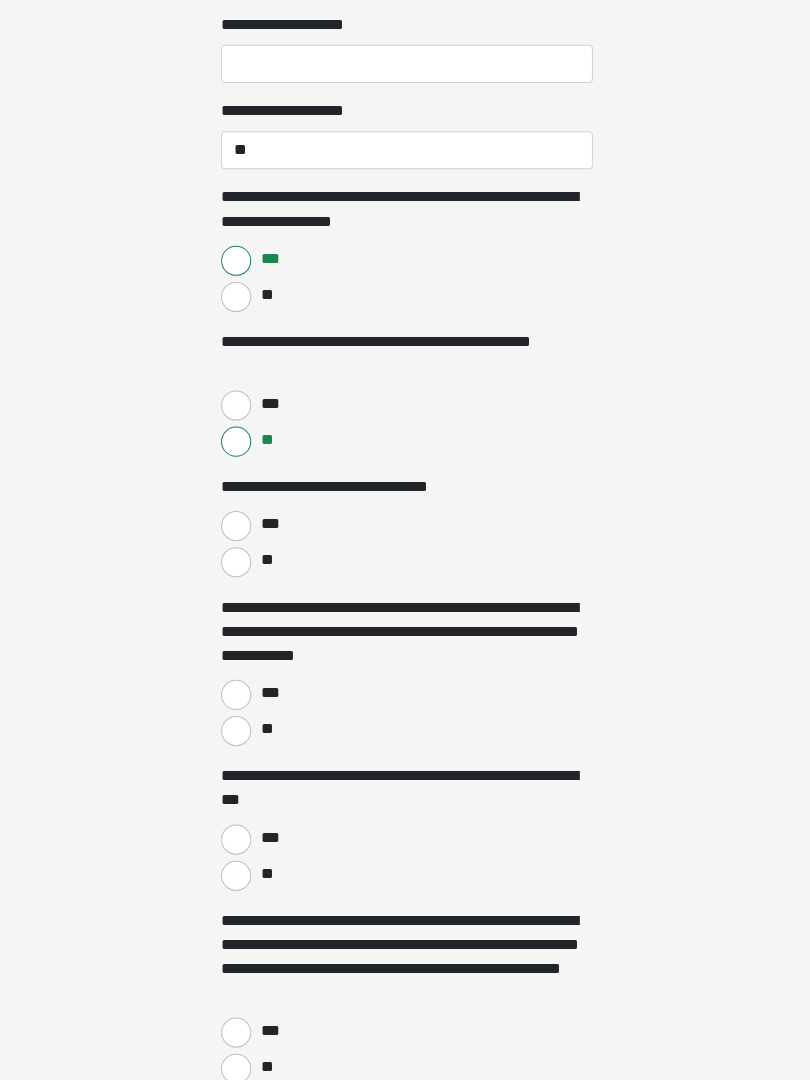 click on "**" at bounding box center (235, 565) 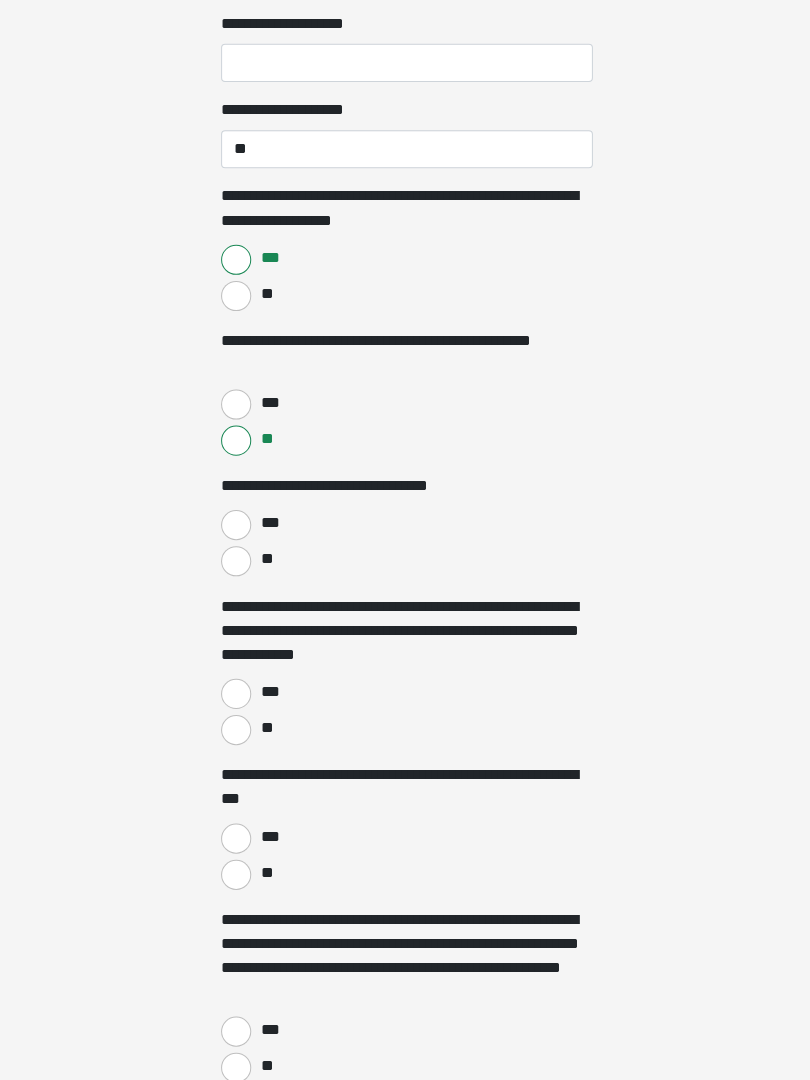 click on "***" at bounding box center [235, 696] 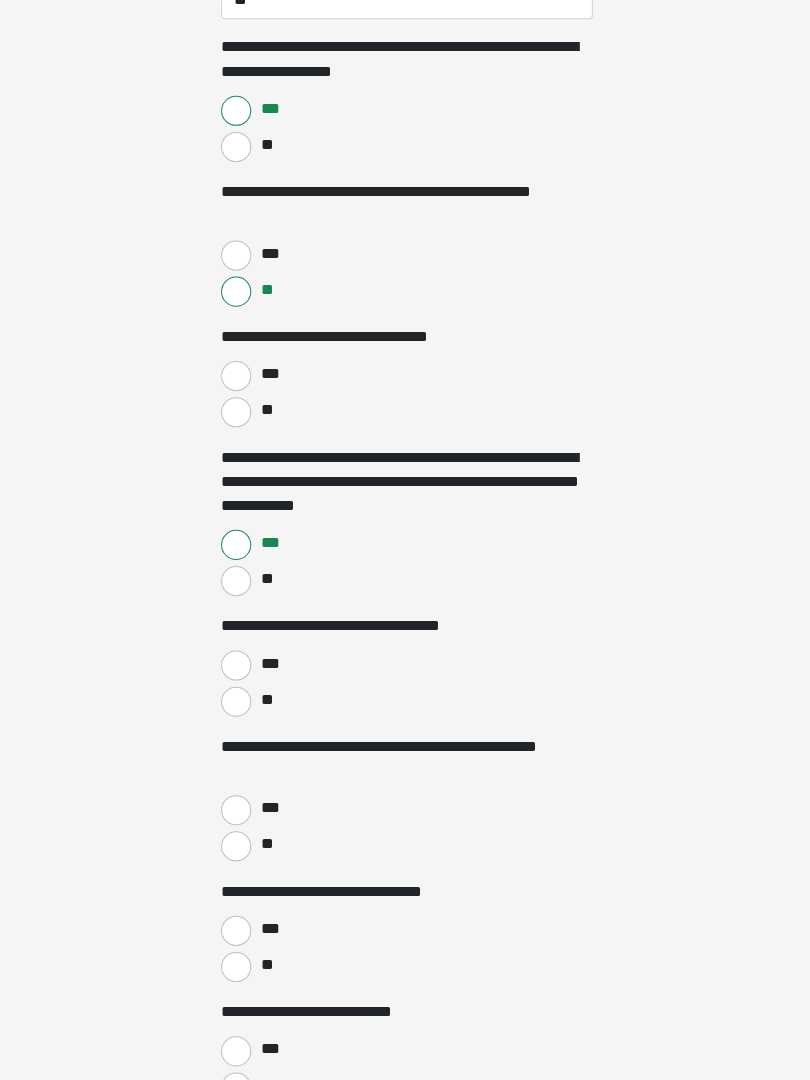 click on "***" at bounding box center (235, 668) 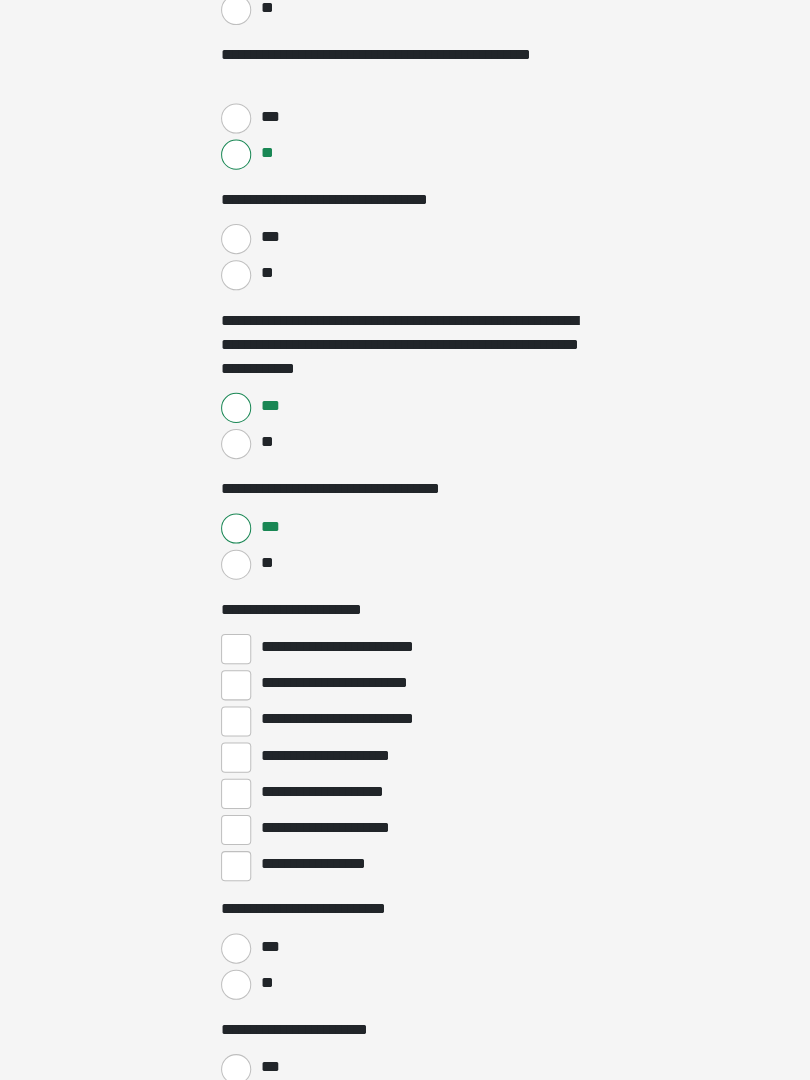scroll, scrollTop: 2597, scrollLeft: 0, axis: vertical 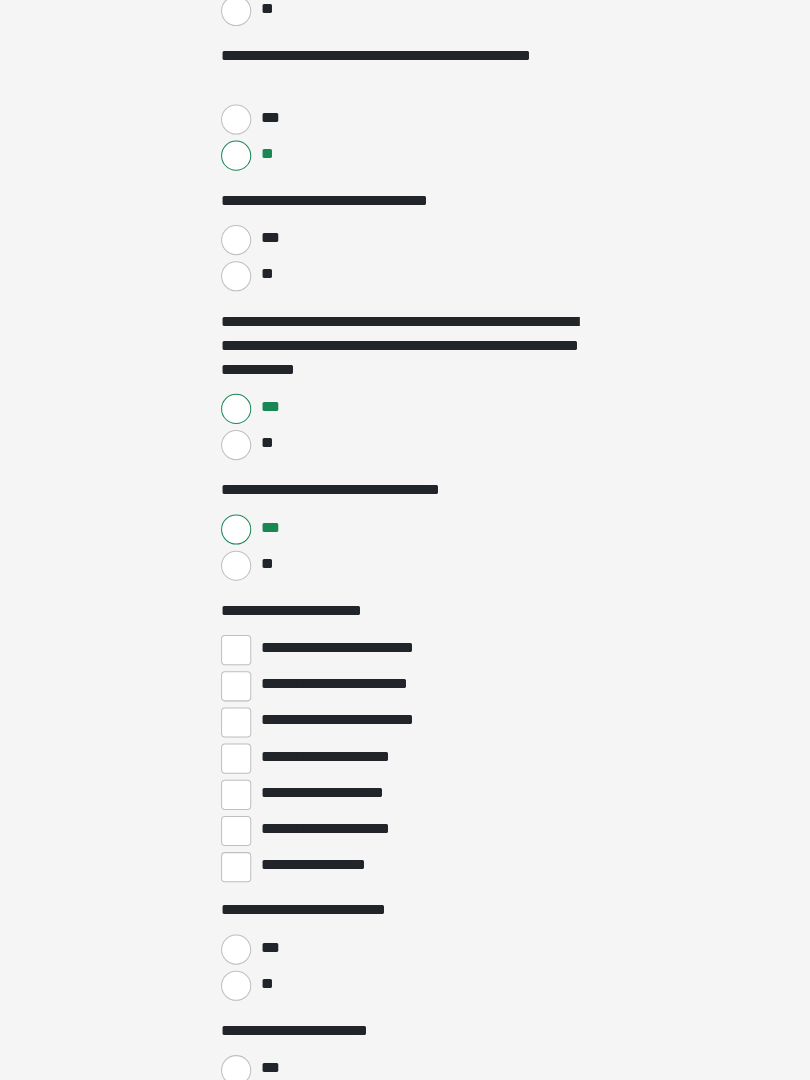 click on "**********" at bounding box center [235, 688] 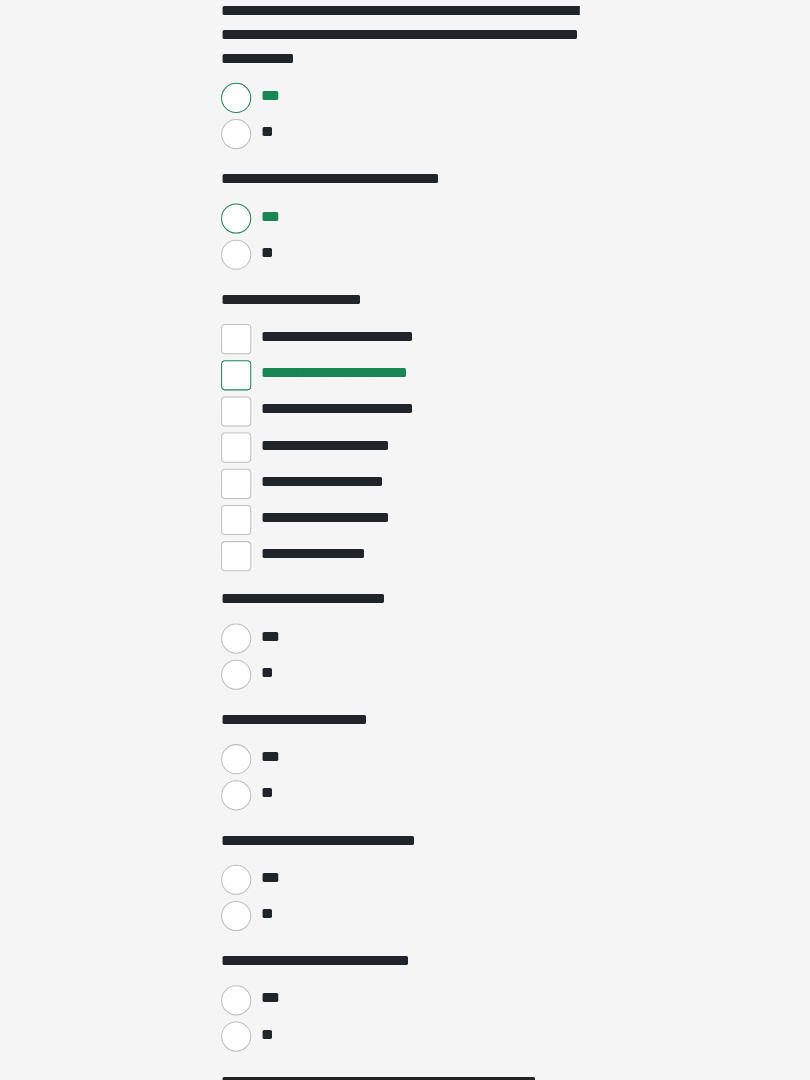 scroll, scrollTop: 2906, scrollLeft: 0, axis: vertical 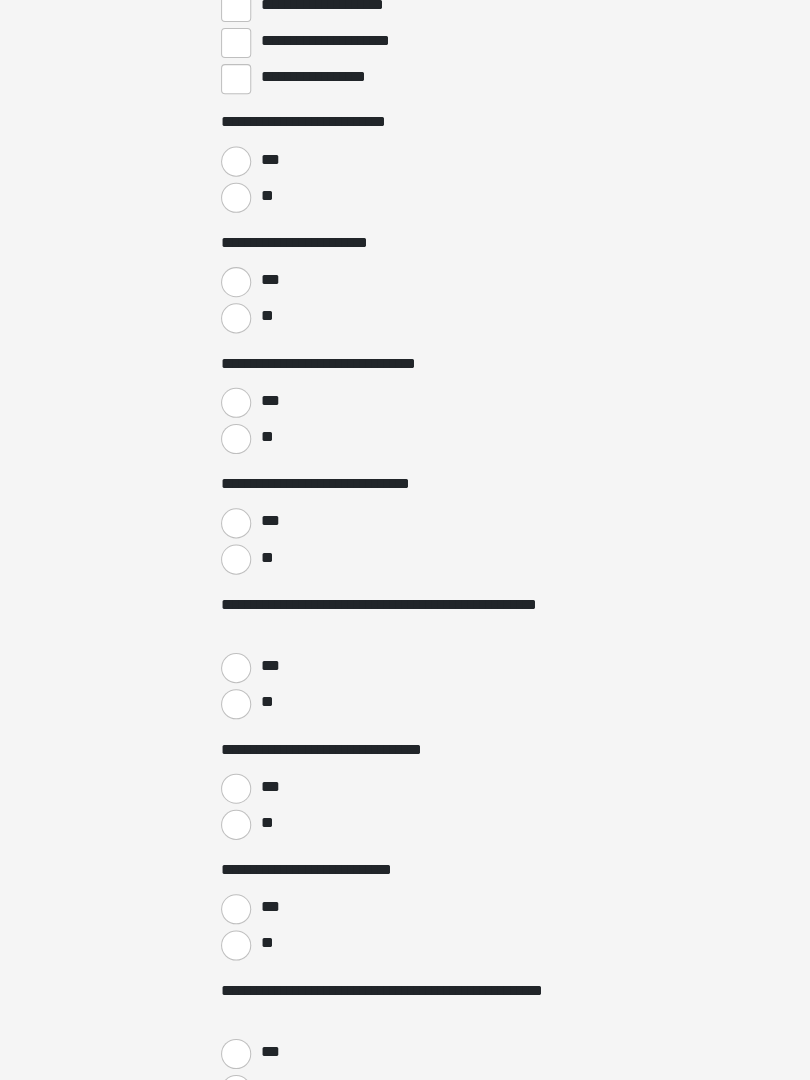 click on "***" at bounding box center [235, 670] 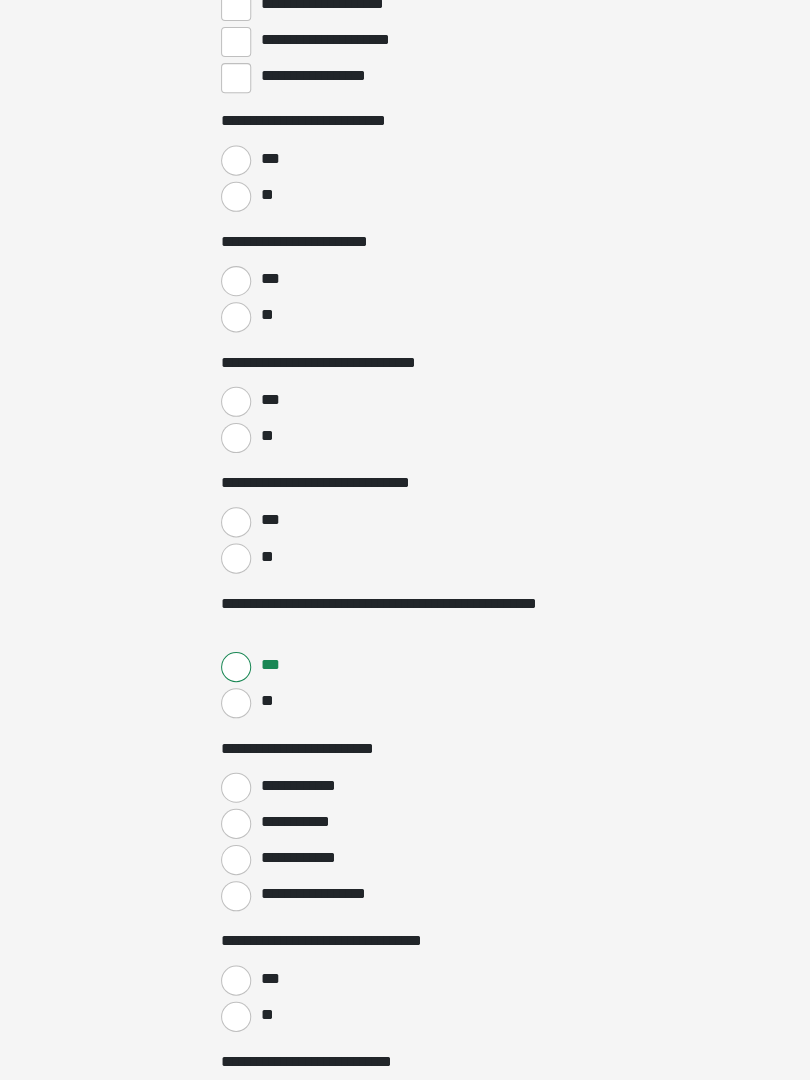 click on "**********" at bounding box center [235, 825] 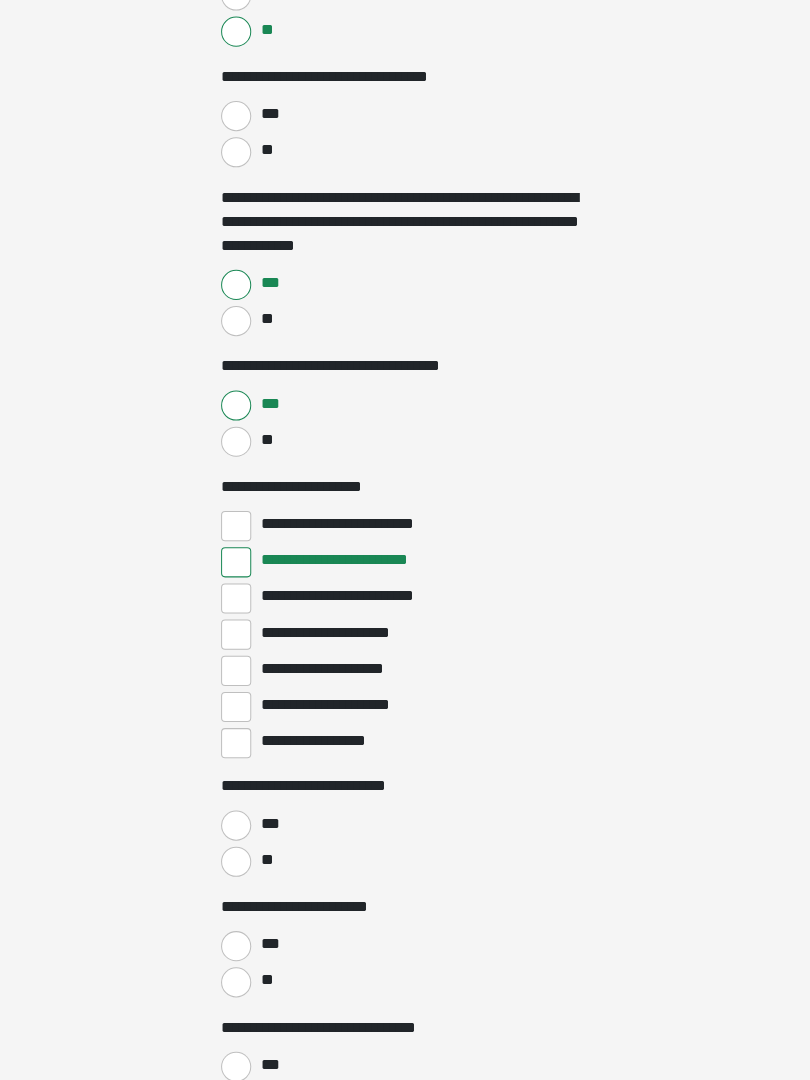 scroll, scrollTop: 2702, scrollLeft: 0, axis: vertical 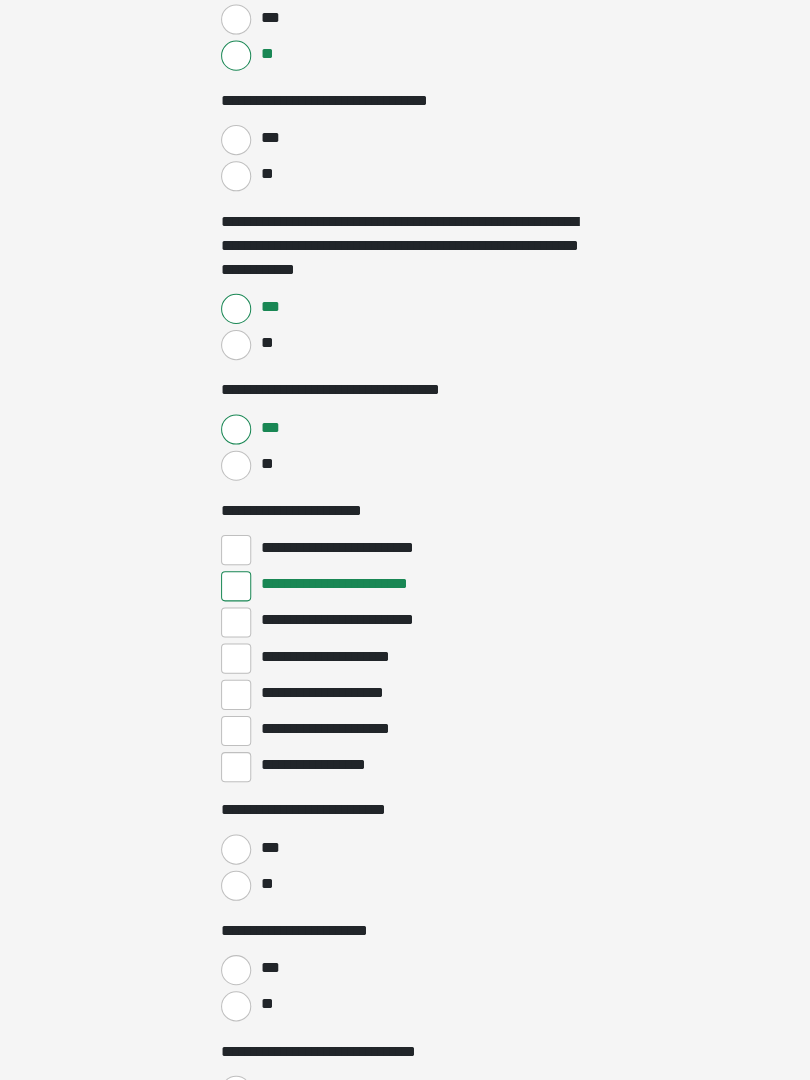 click on "**" at bounding box center (235, 463) 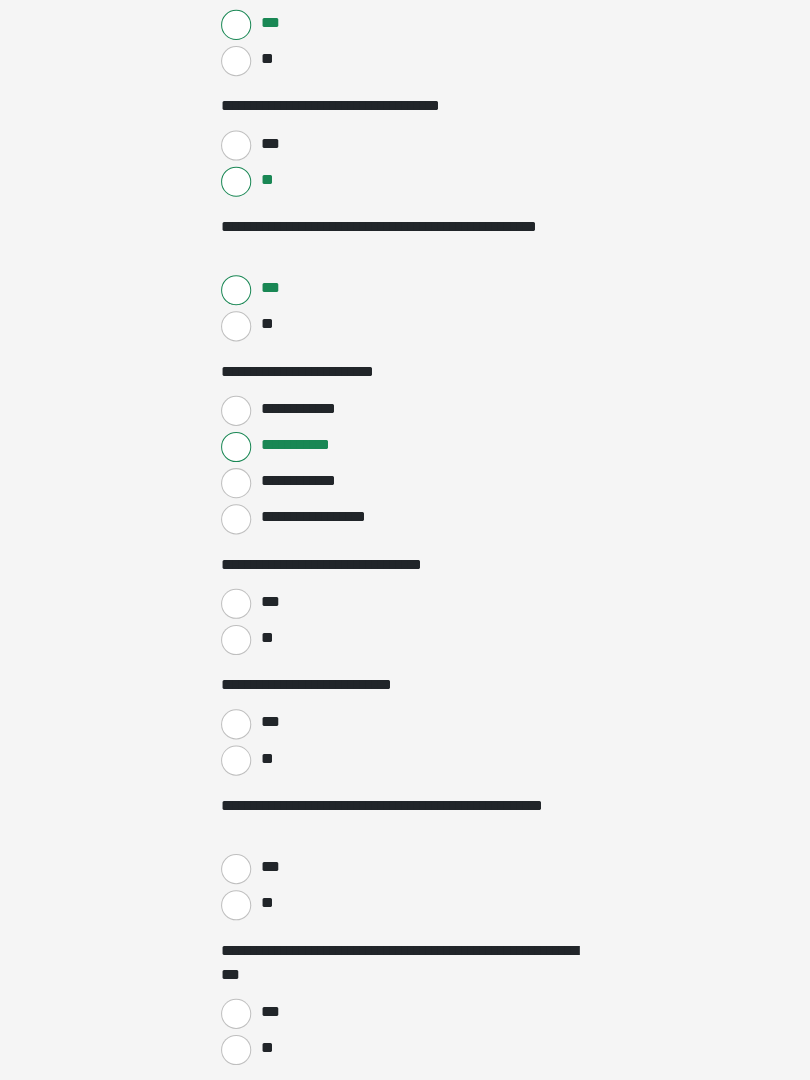 scroll, scrollTop: 3083, scrollLeft: 0, axis: vertical 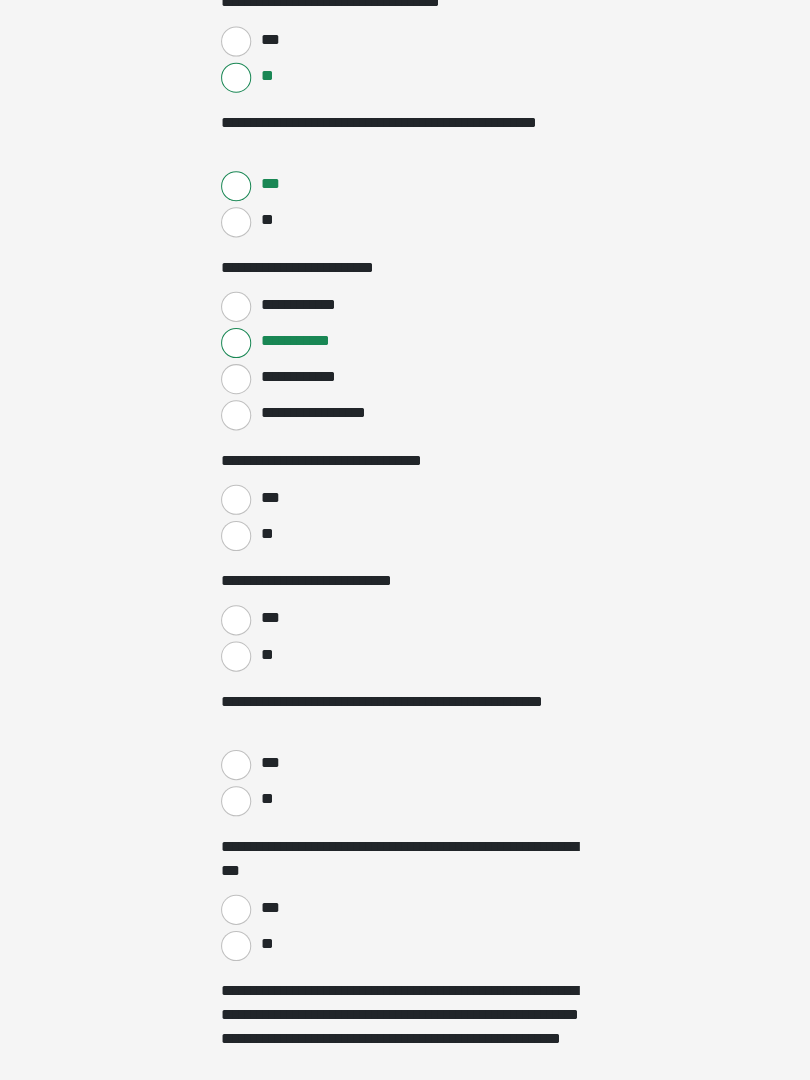 click on "**" at bounding box center (235, 538) 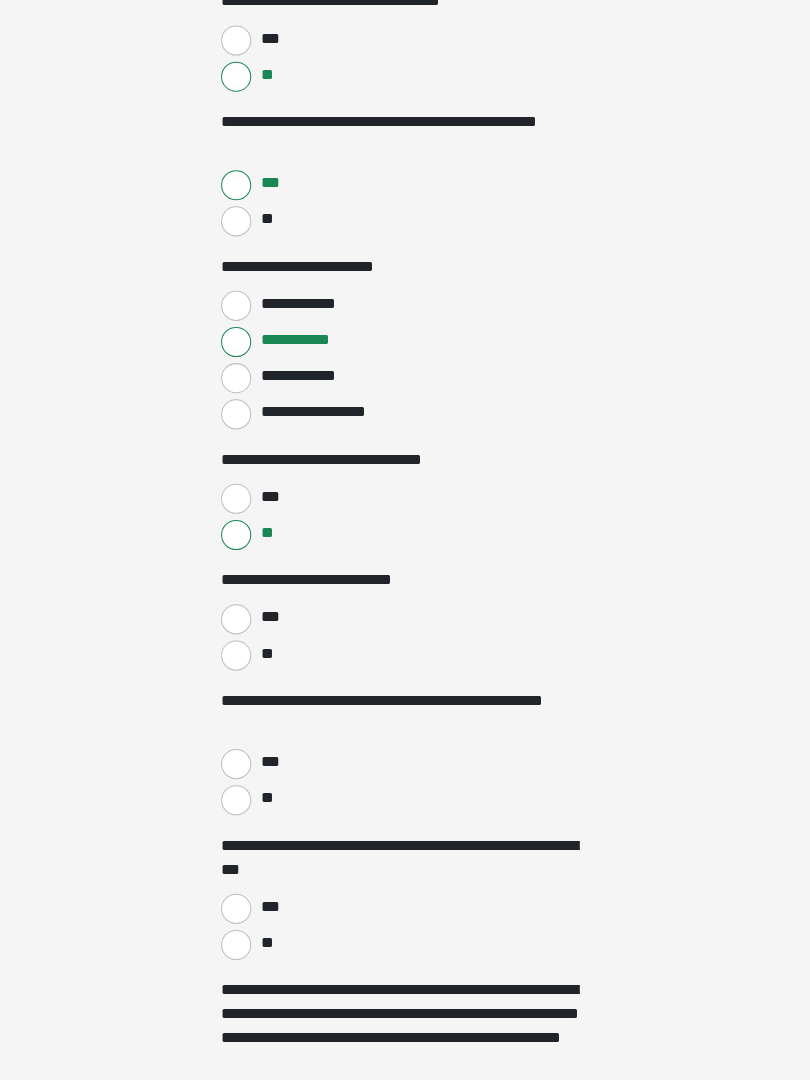 click on "**" at bounding box center [235, 657] 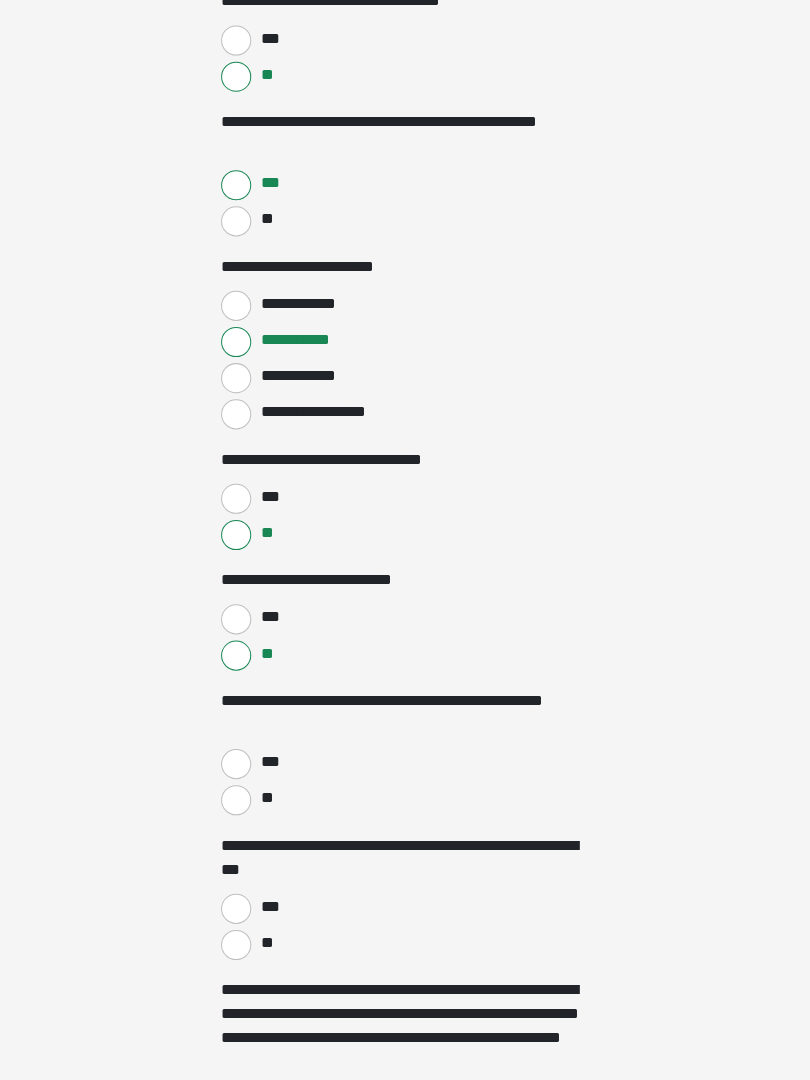 click on "**" at bounding box center [235, 801] 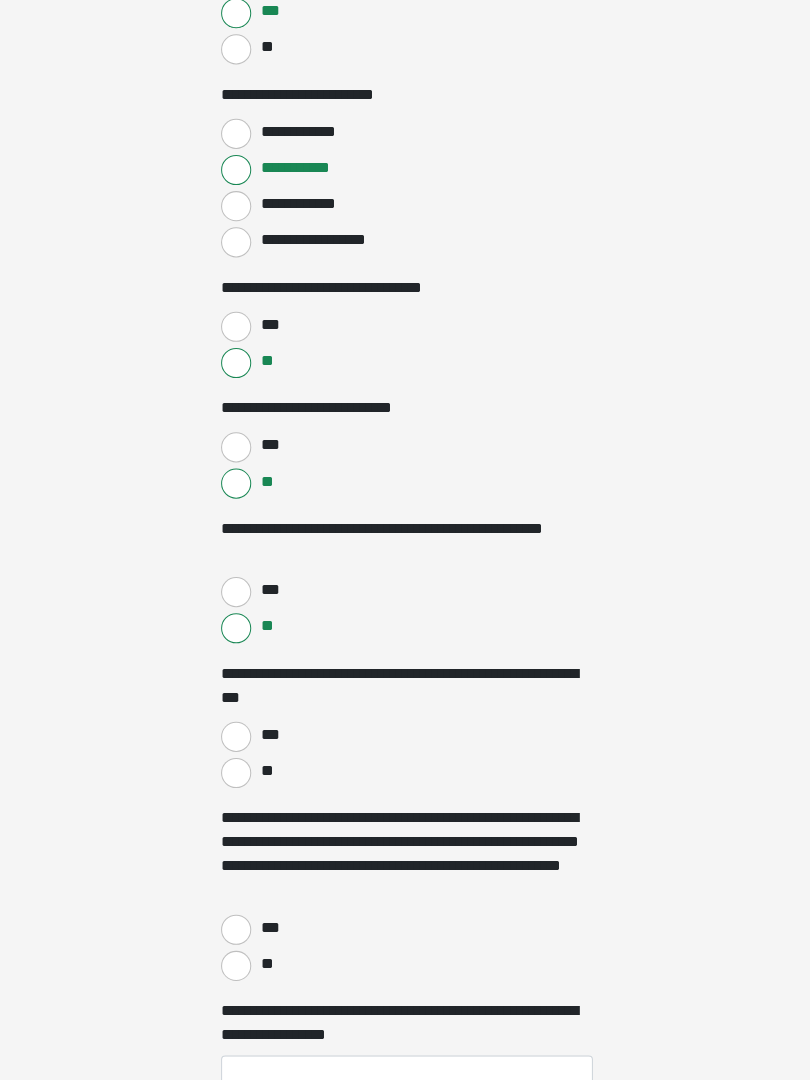 scroll, scrollTop: 3257, scrollLeft: 0, axis: vertical 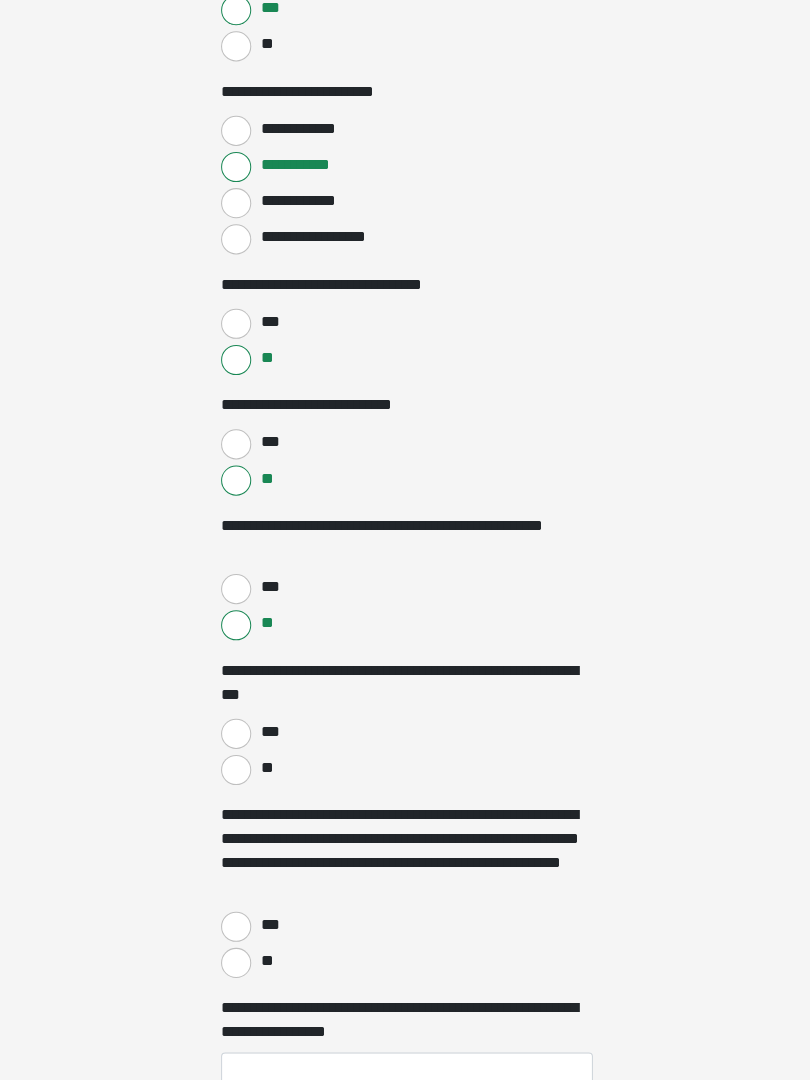 click on "**" at bounding box center [235, 772] 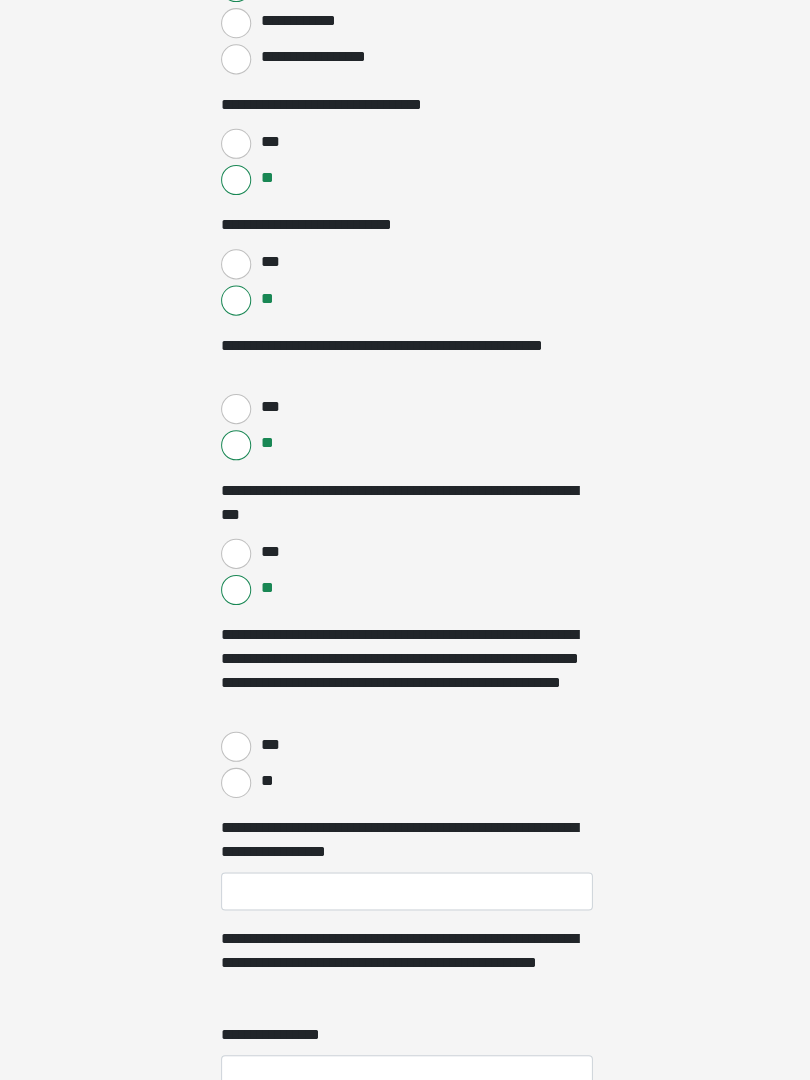 click on "**" at bounding box center (235, 784) 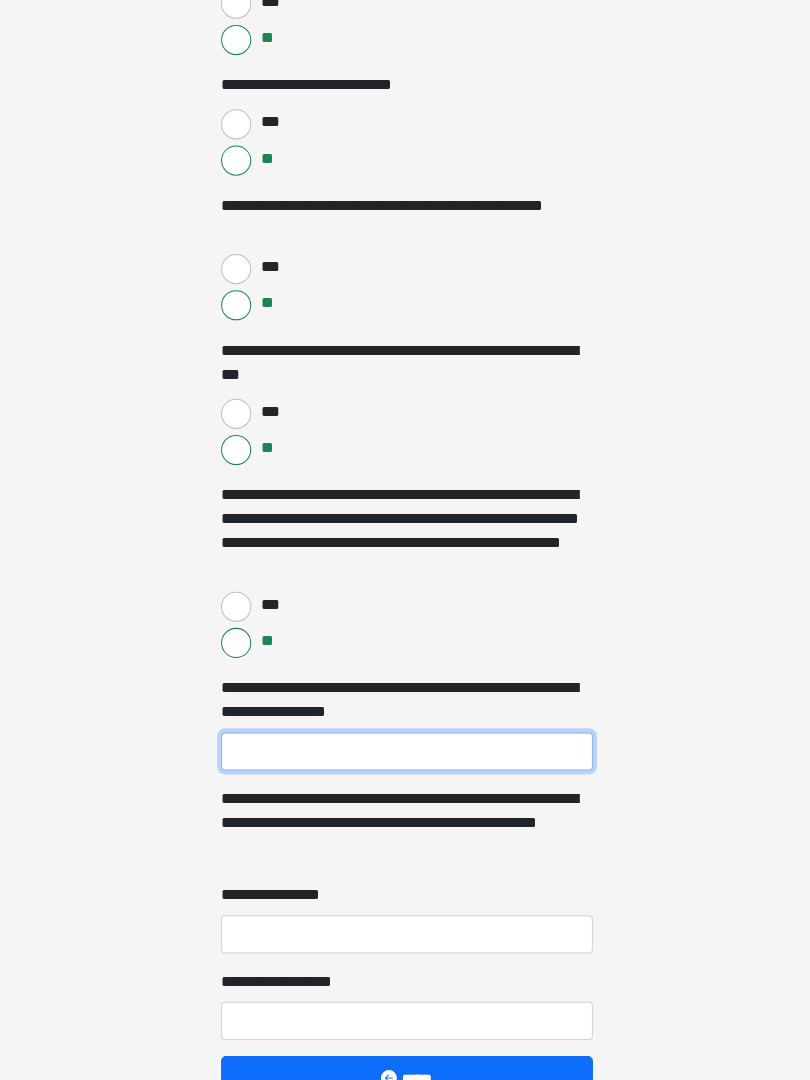 click on "**********" at bounding box center [405, 753] 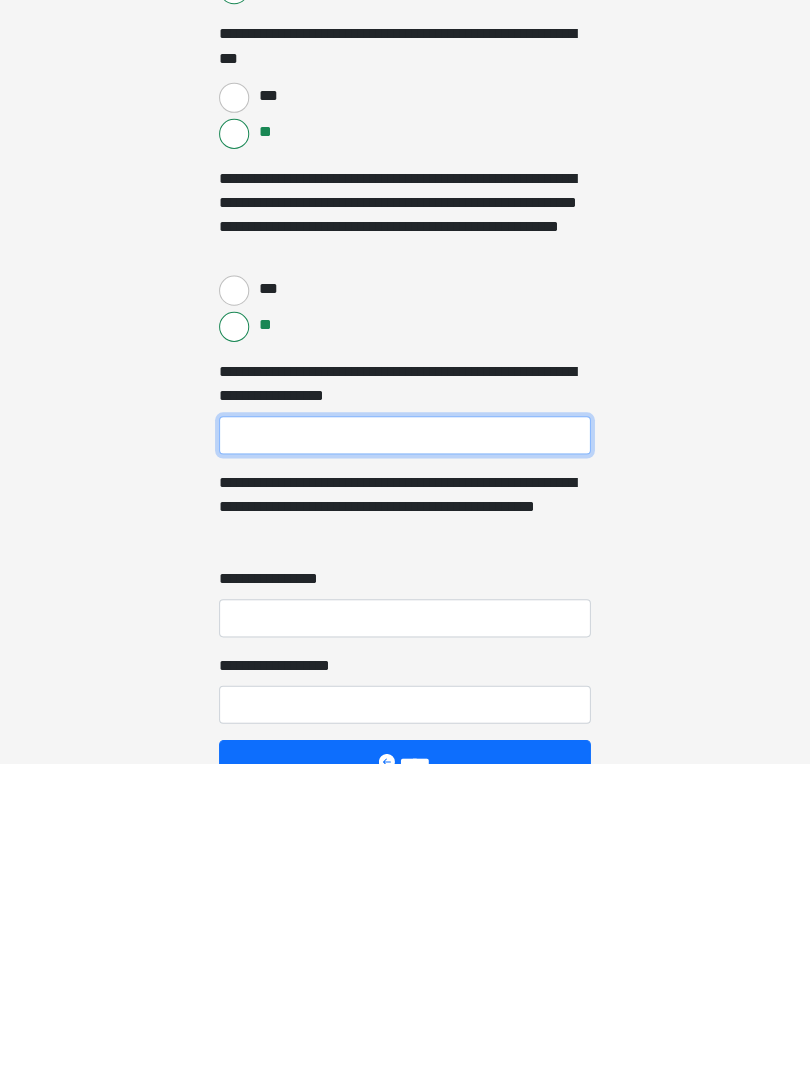 scroll, scrollTop: 3626, scrollLeft: 0, axis: vertical 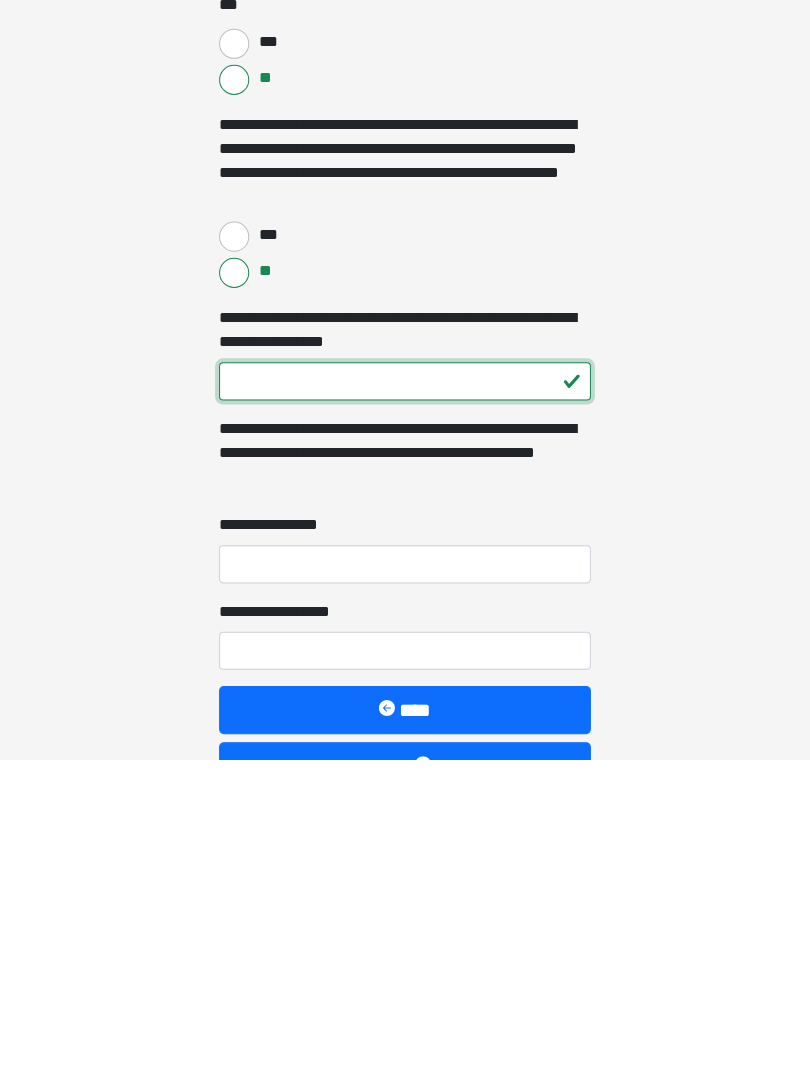 type on "***" 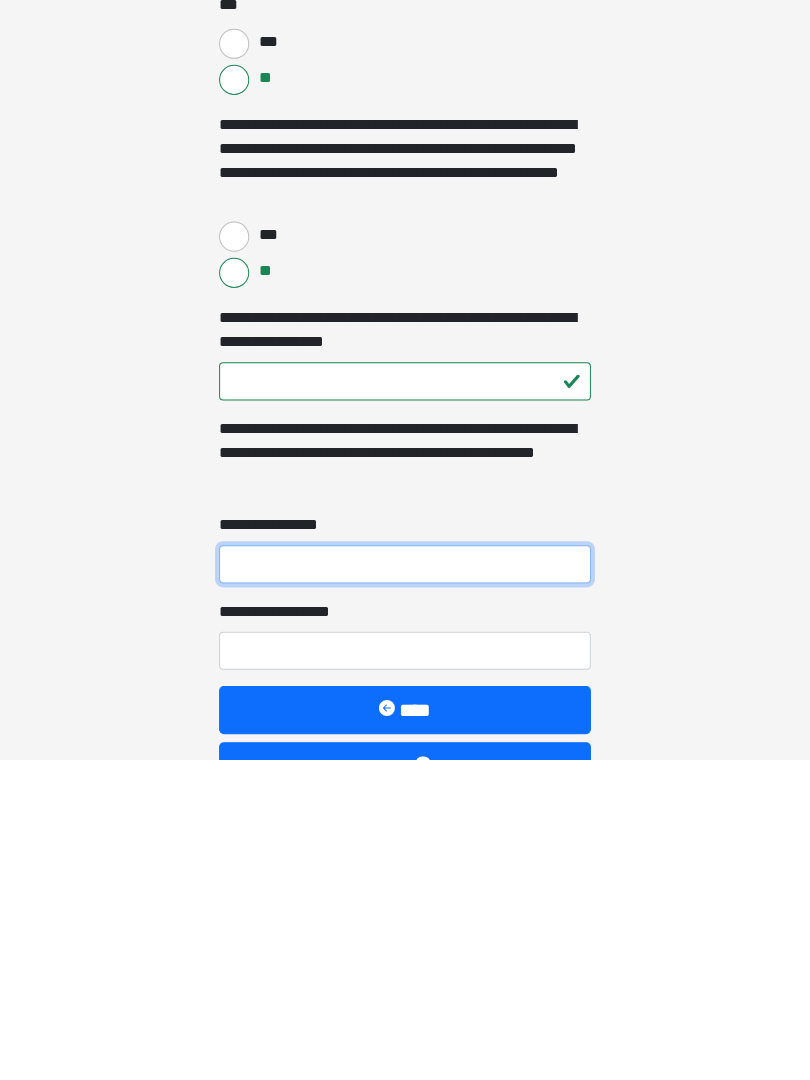 click on "**********" at bounding box center (405, 885) 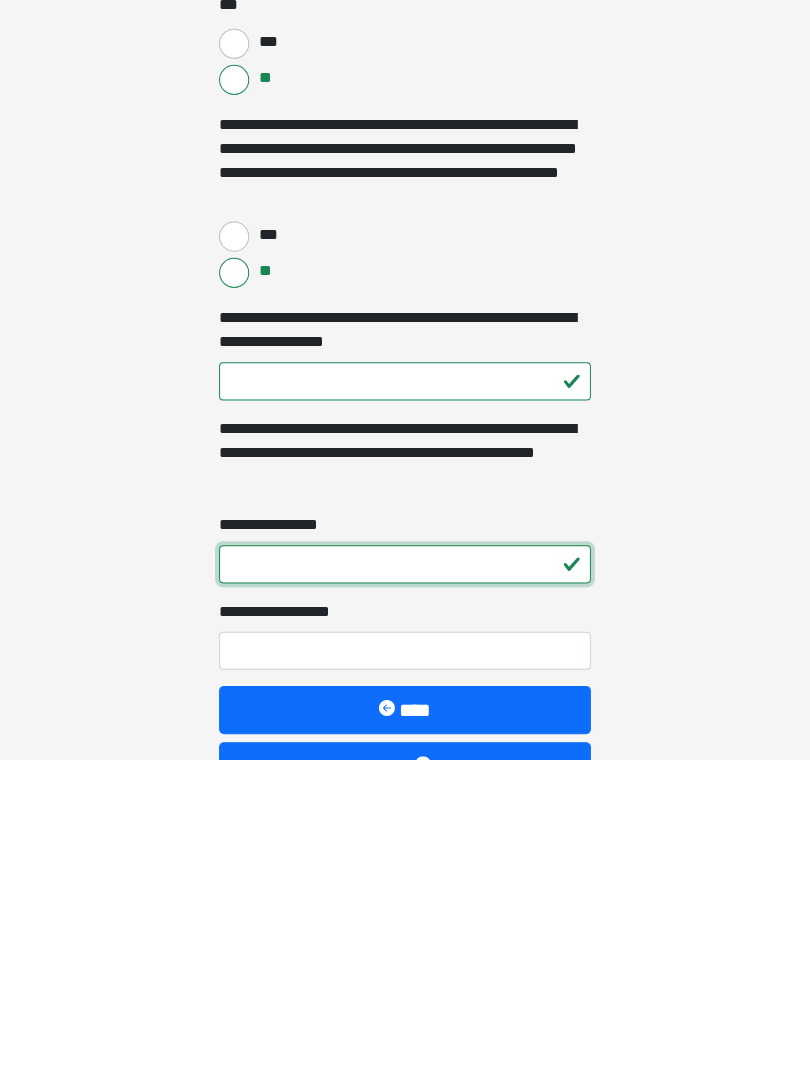 type on "*" 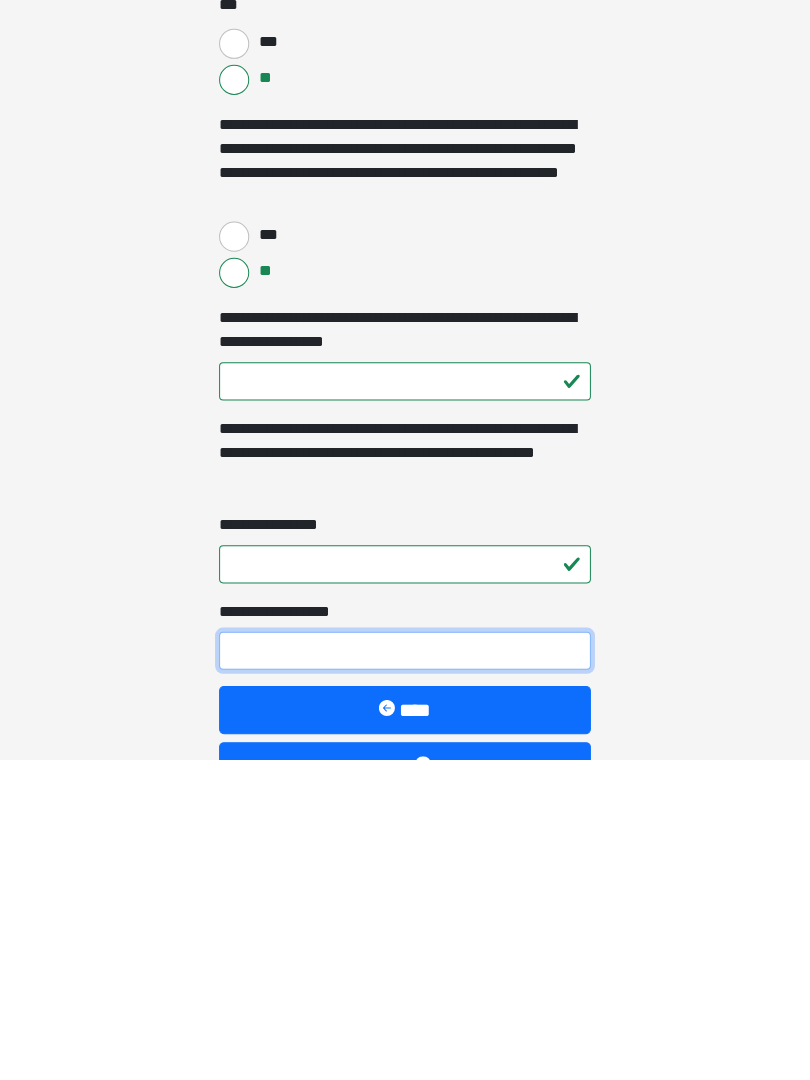 click on "**********" at bounding box center (405, 971) 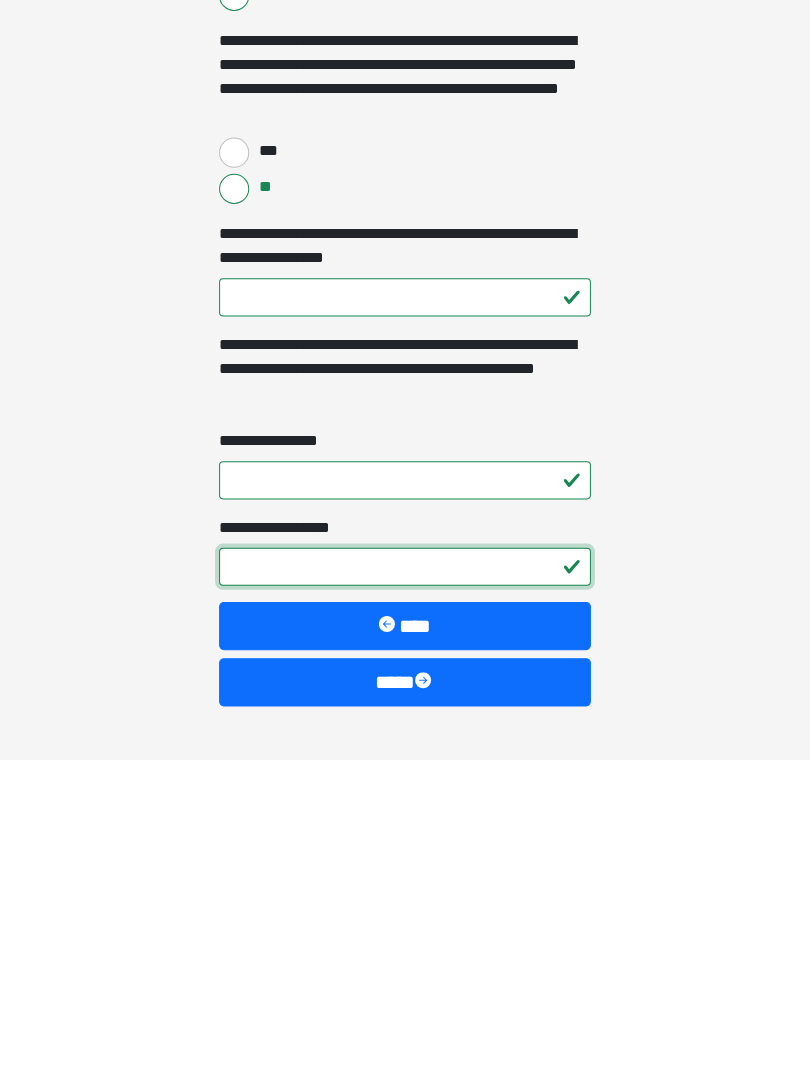 type on "*" 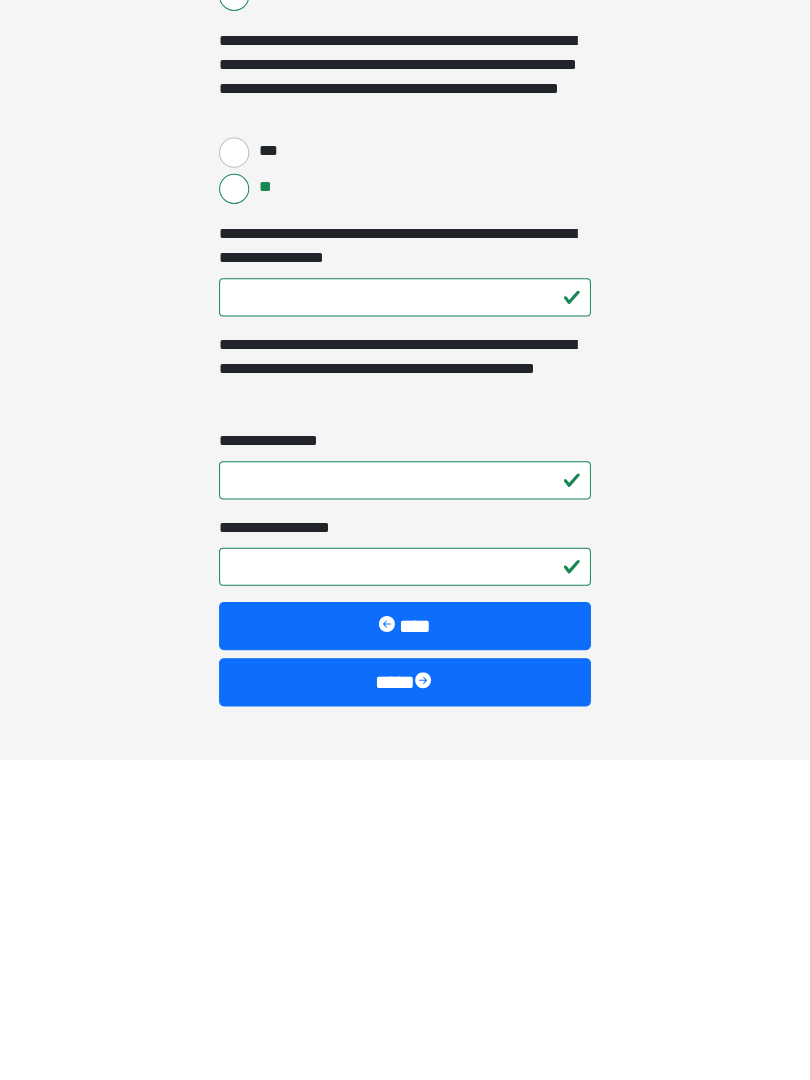 click on "**********" at bounding box center (405, -3169) 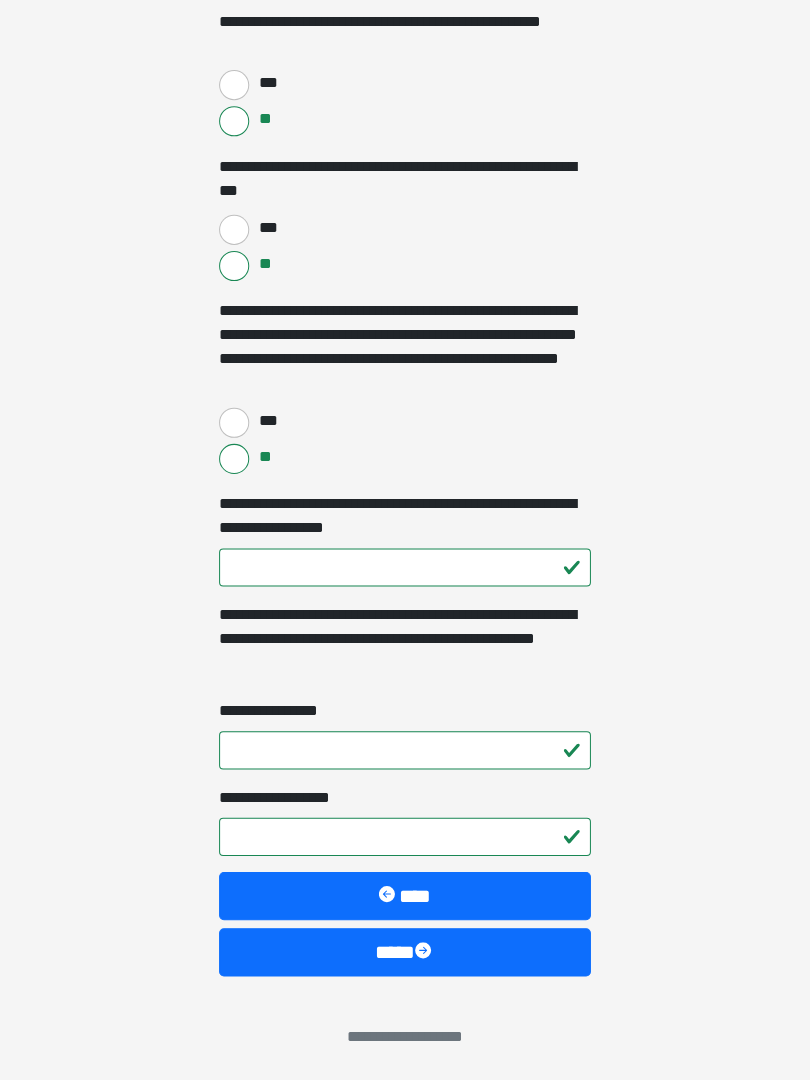 click on "****" at bounding box center (405, 953) 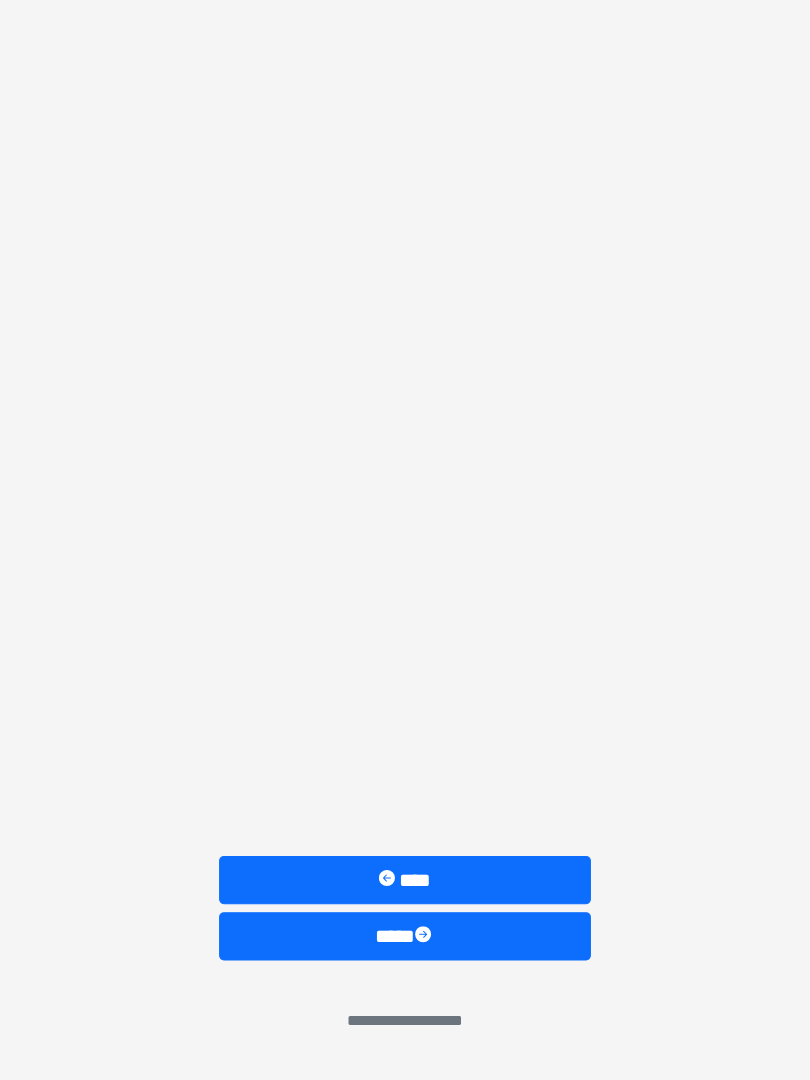 scroll, scrollTop: 0, scrollLeft: 0, axis: both 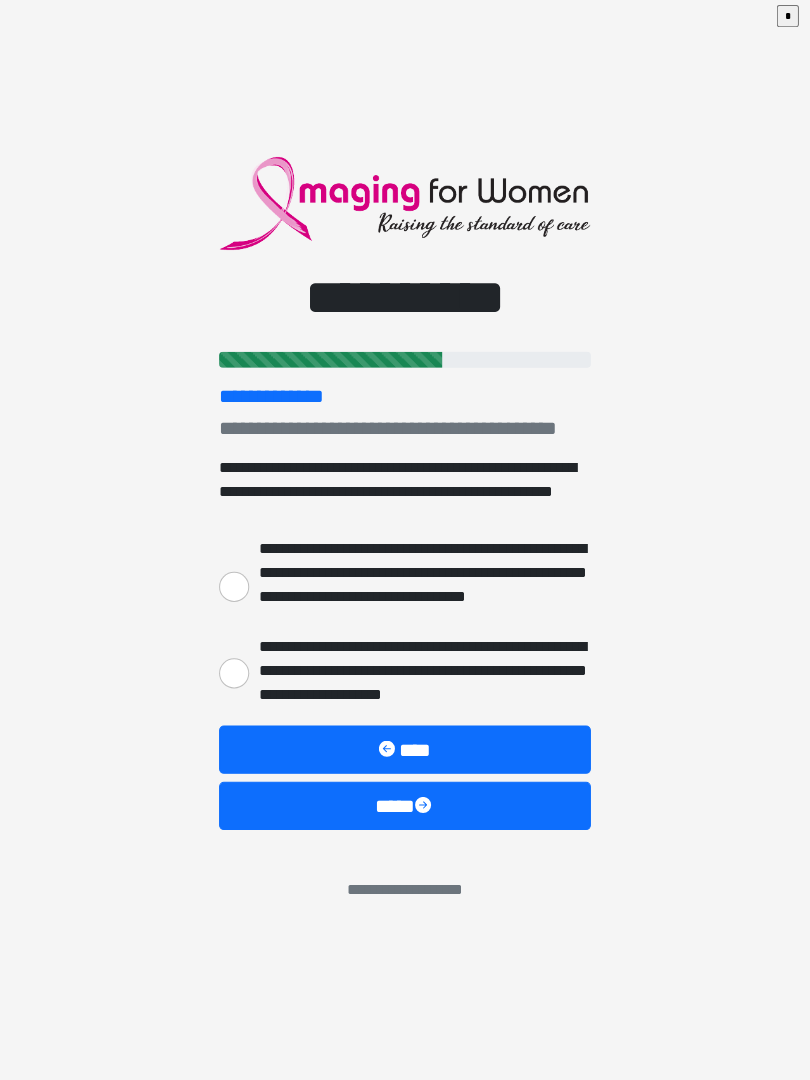 click on "**********" at bounding box center [405, 540] 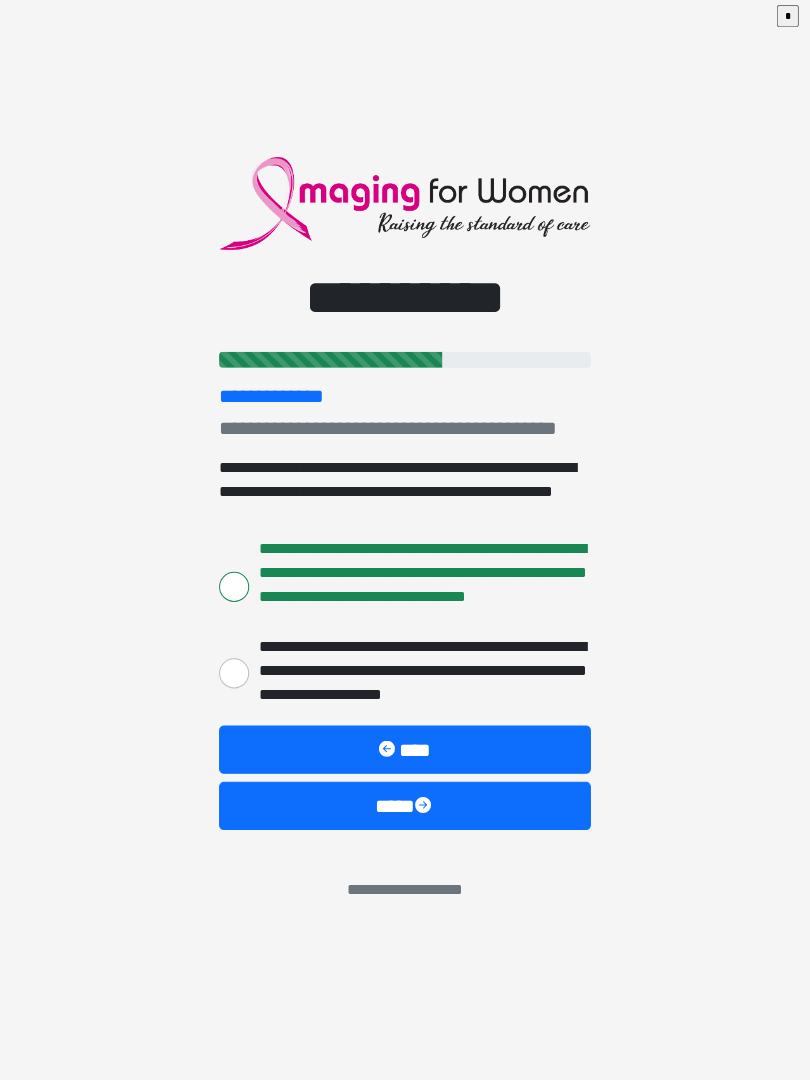 click on "****" at bounding box center (405, 807) 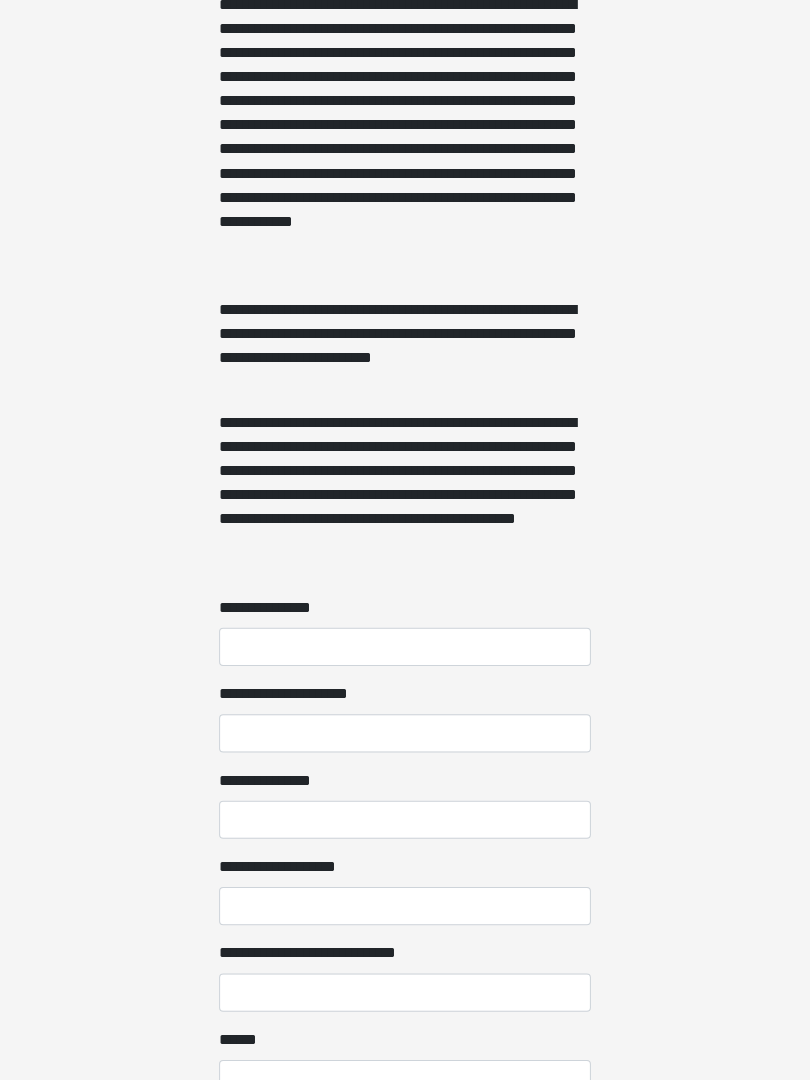 scroll, scrollTop: 1143, scrollLeft: 0, axis: vertical 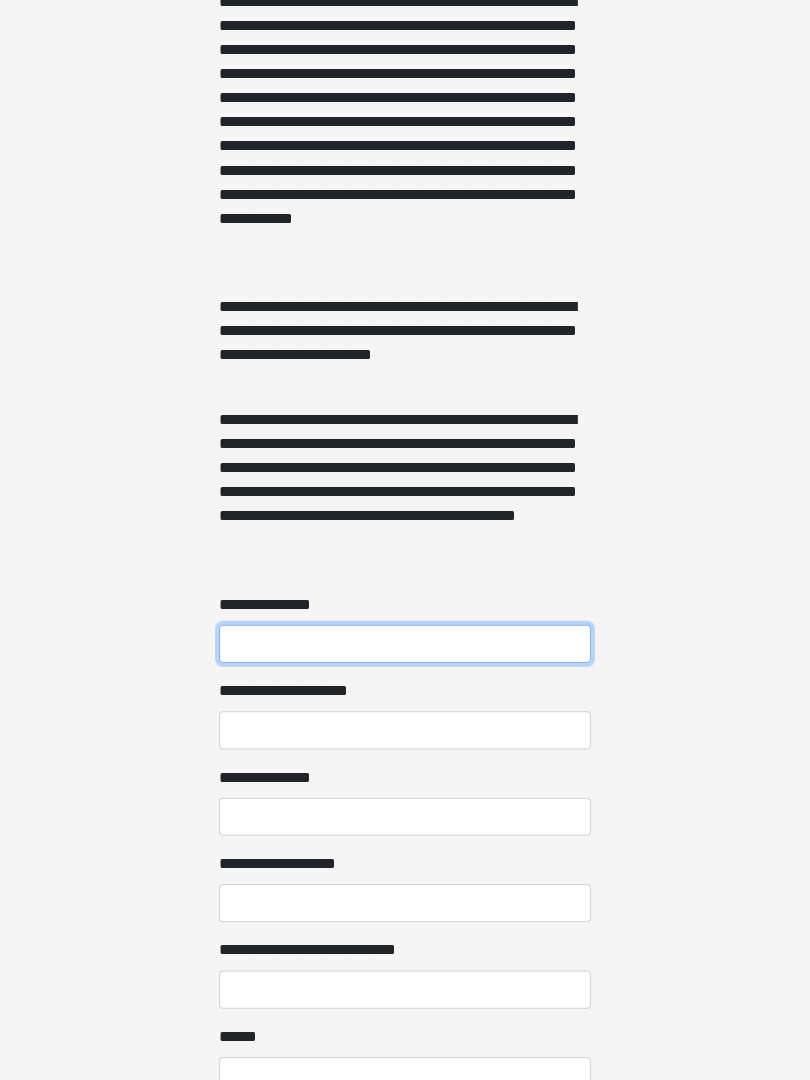click on "**********" at bounding box center (405, 646) 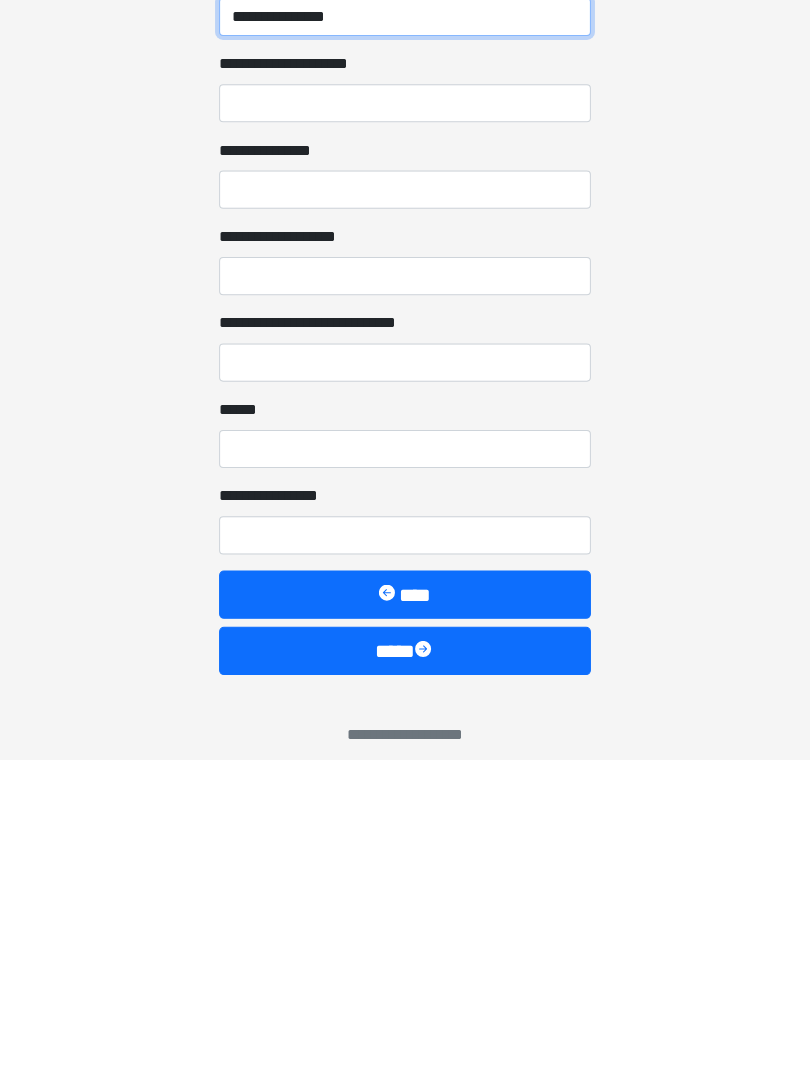 scroll, scrollTop: 1467, scrollLeft: 0, axis: vertical 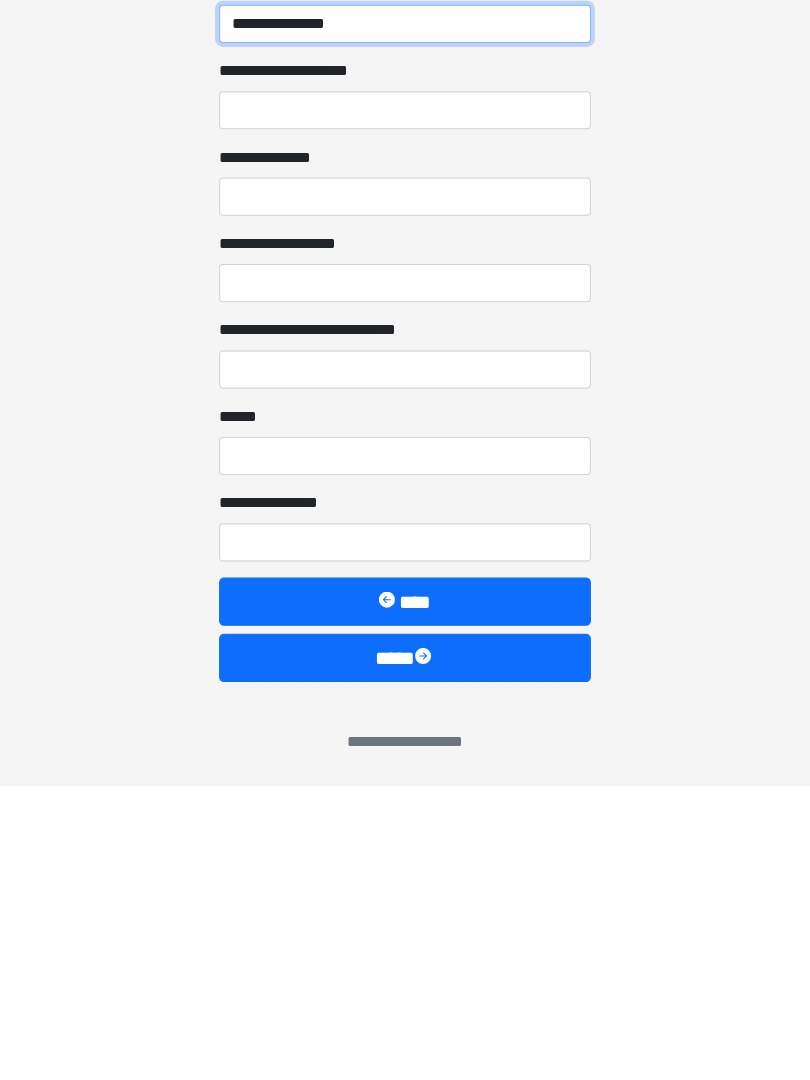type on "**********" 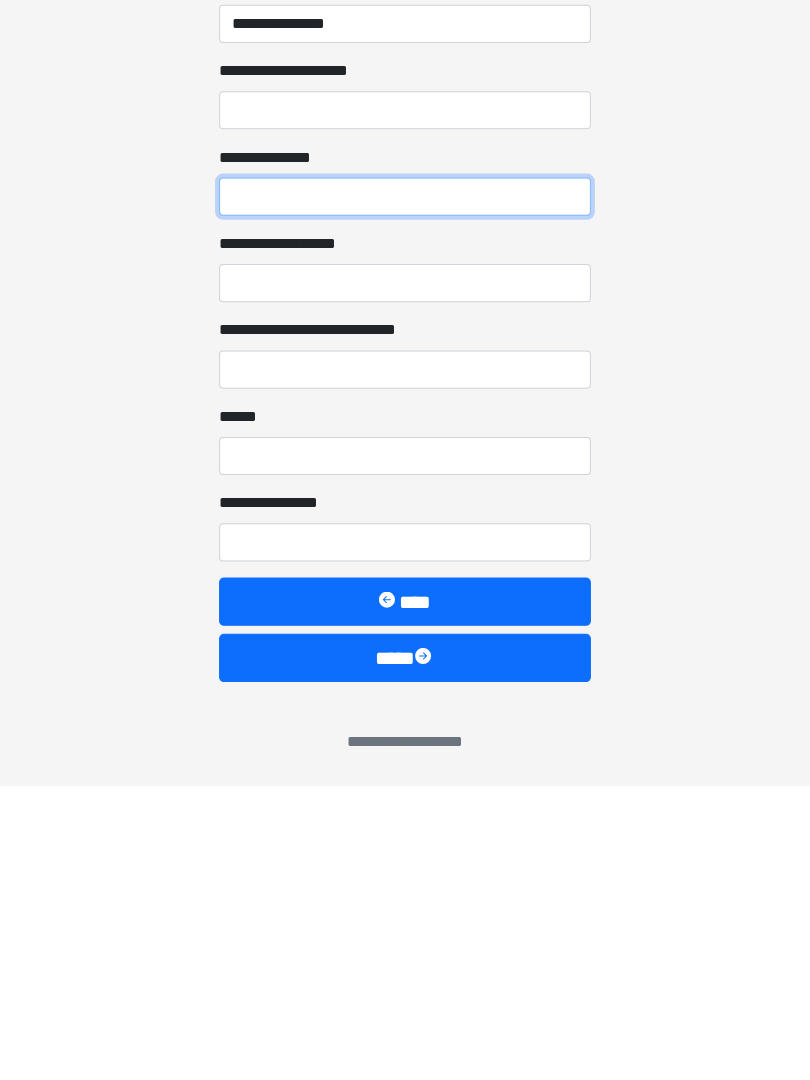 click on "**********" at bounding box center [405, 494] 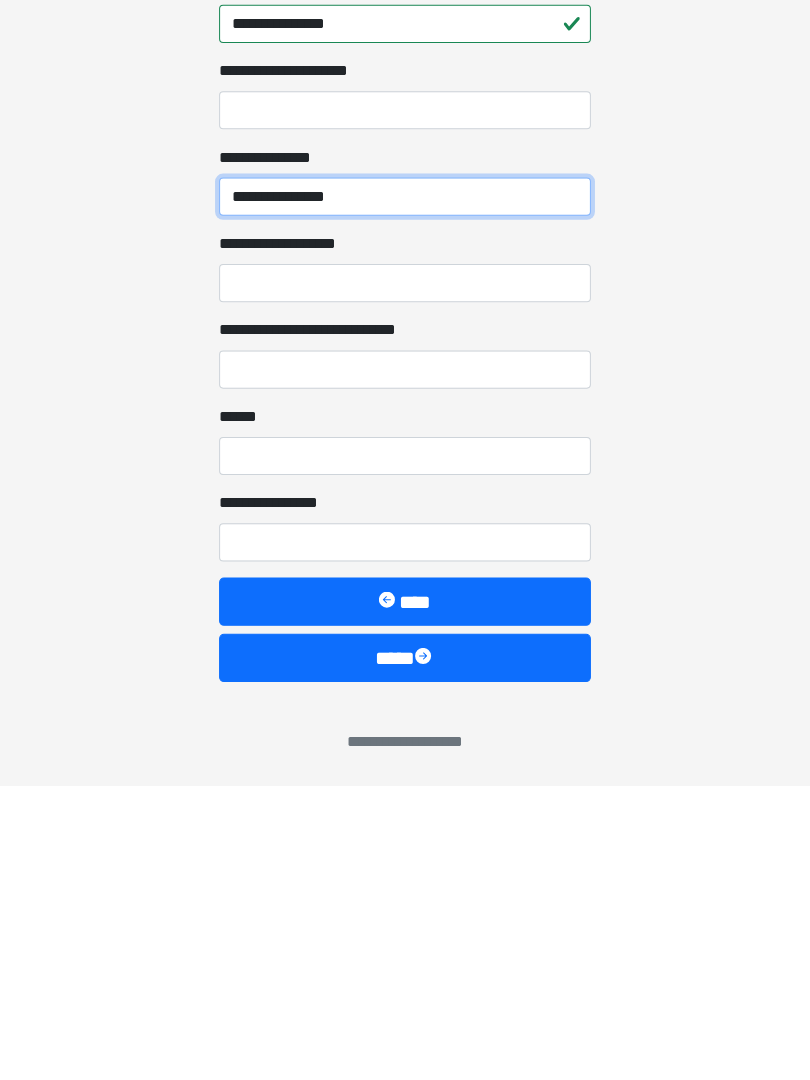 type on "**********" 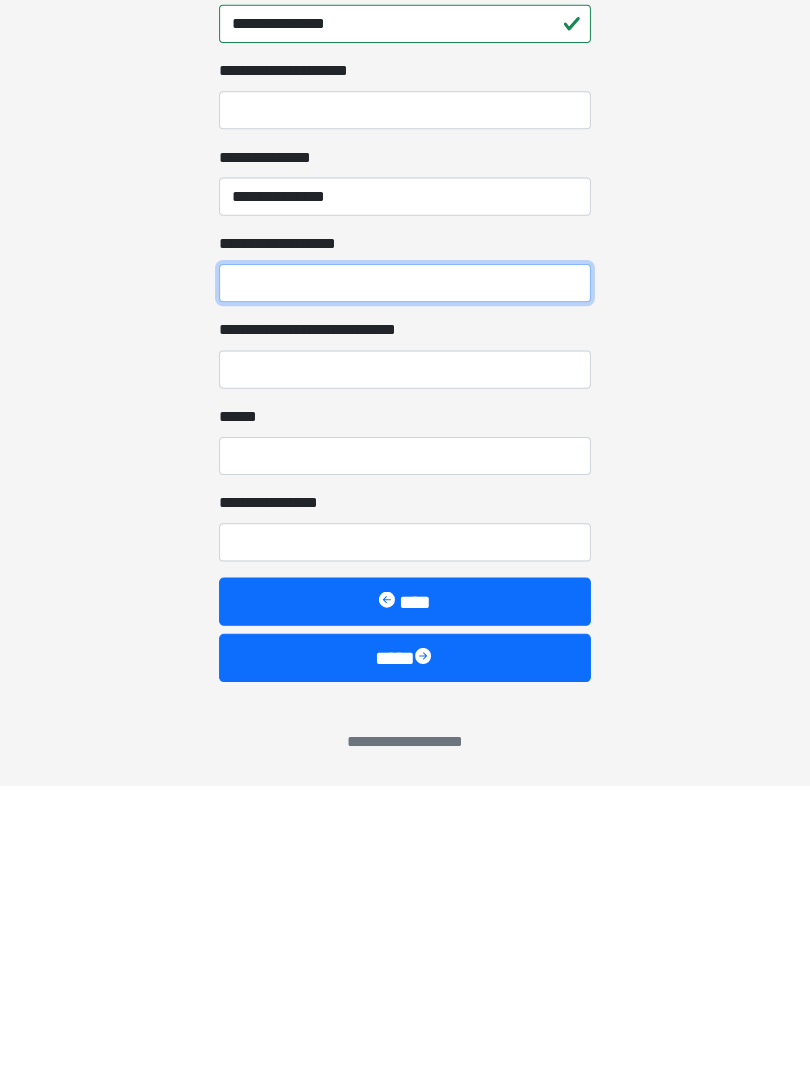 click on "**********" at bounding box center (405, 580) 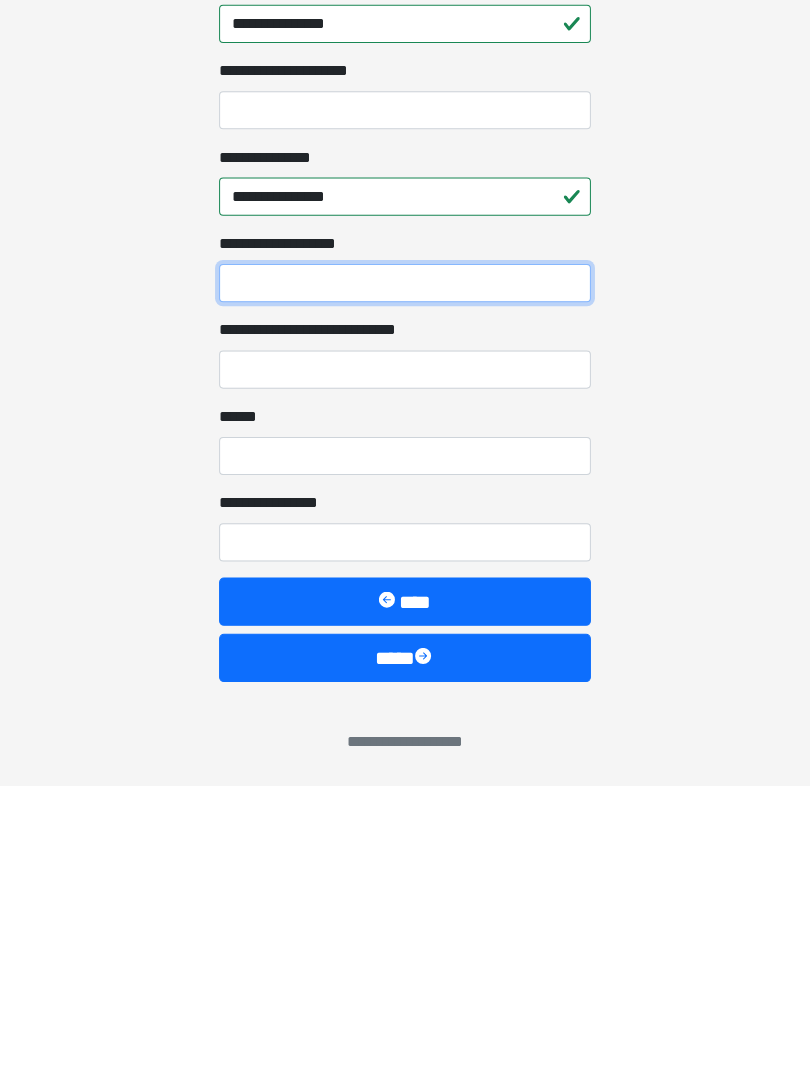 click on "**********" at bounding box center (405, 580) 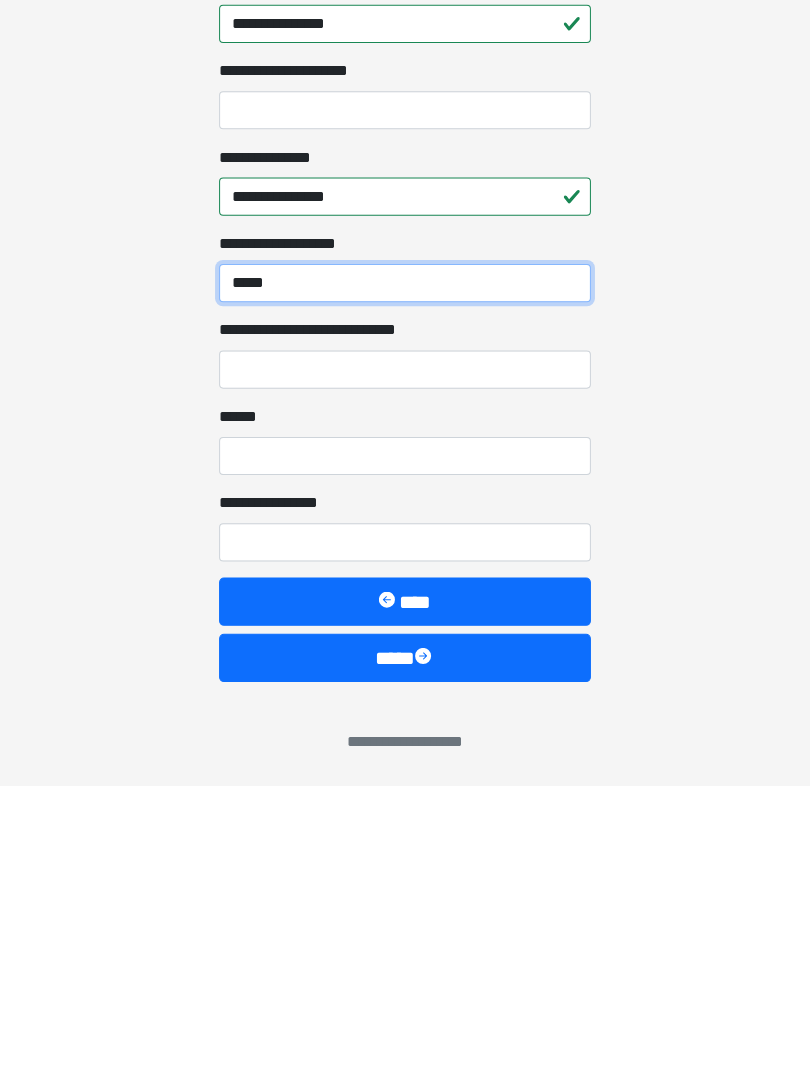 type on "*****" 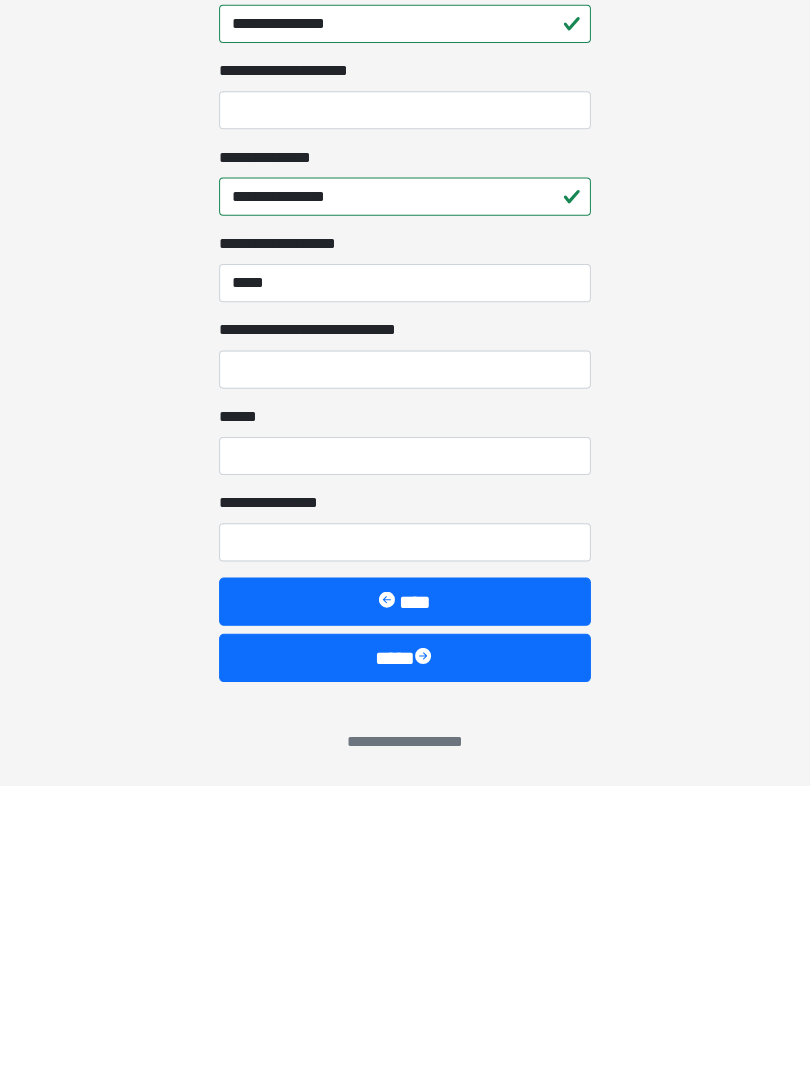 click on "**********" at bounding box center (405, 666) 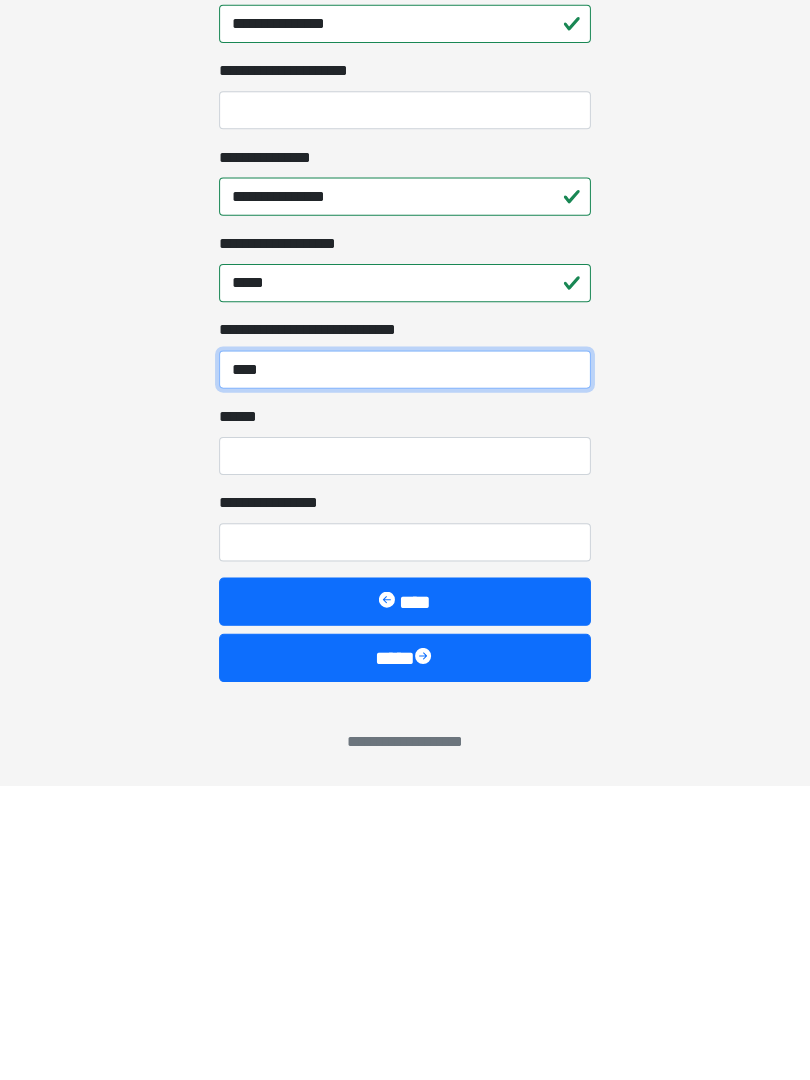 type on "****" 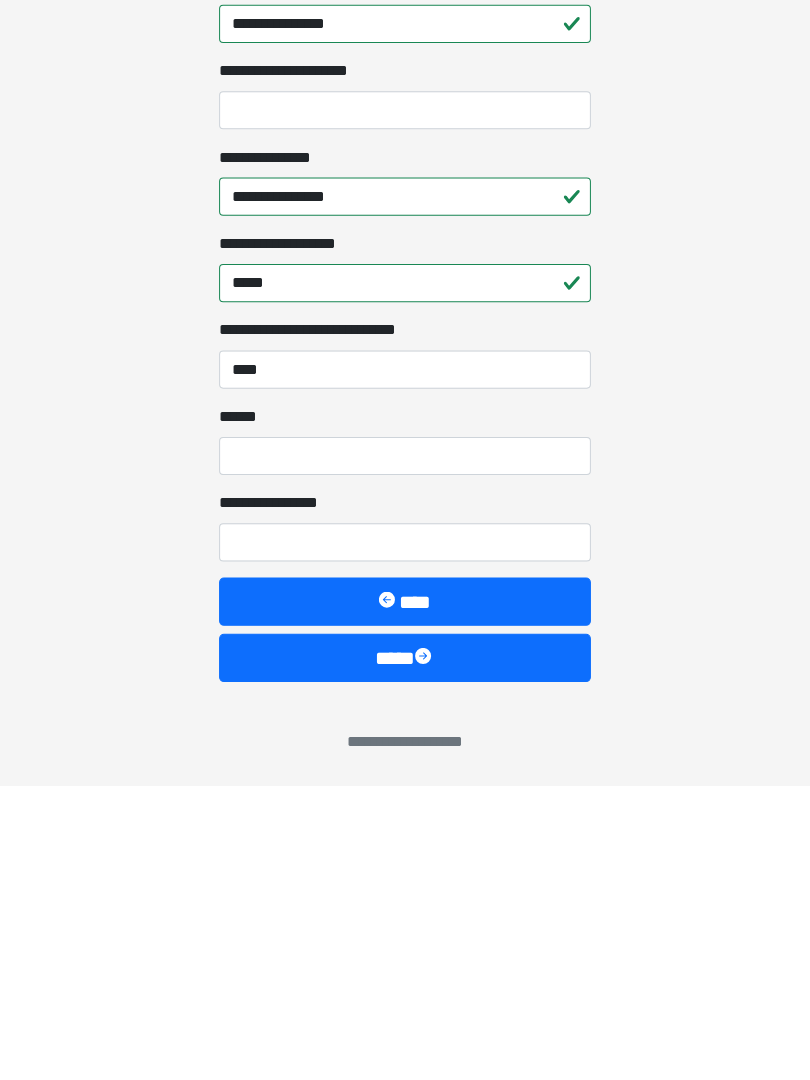 click on "**** *" at bounding box center (405, 752) 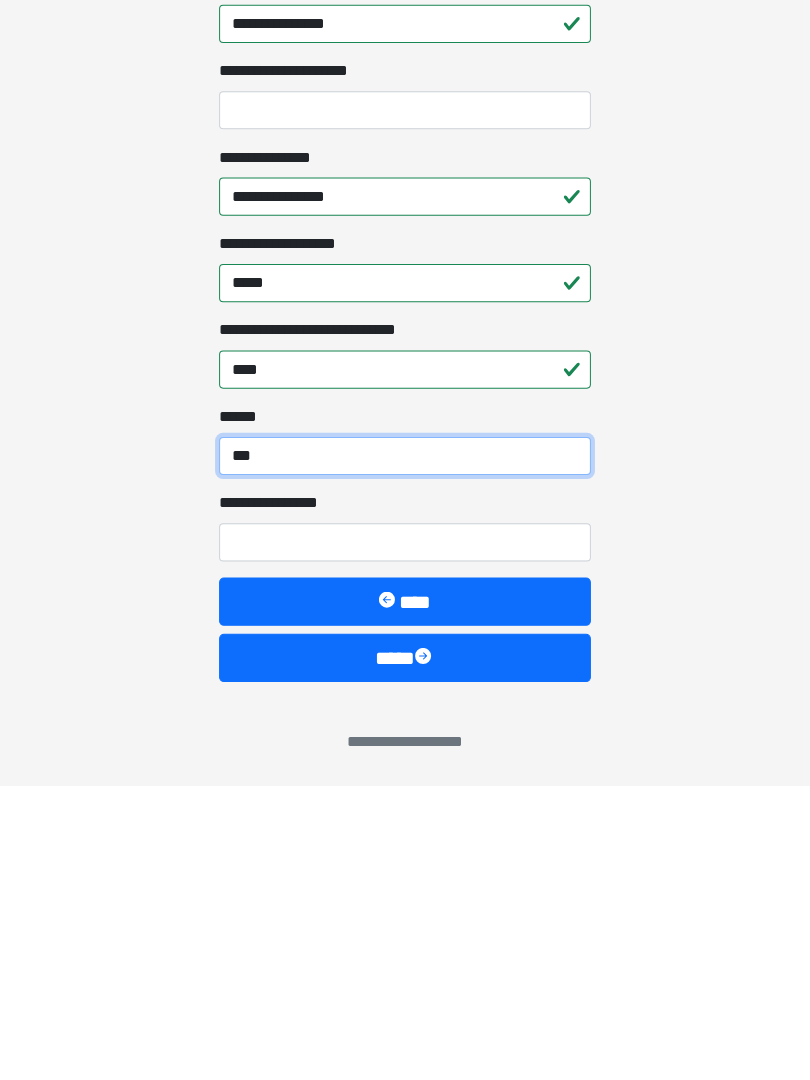type on "***" 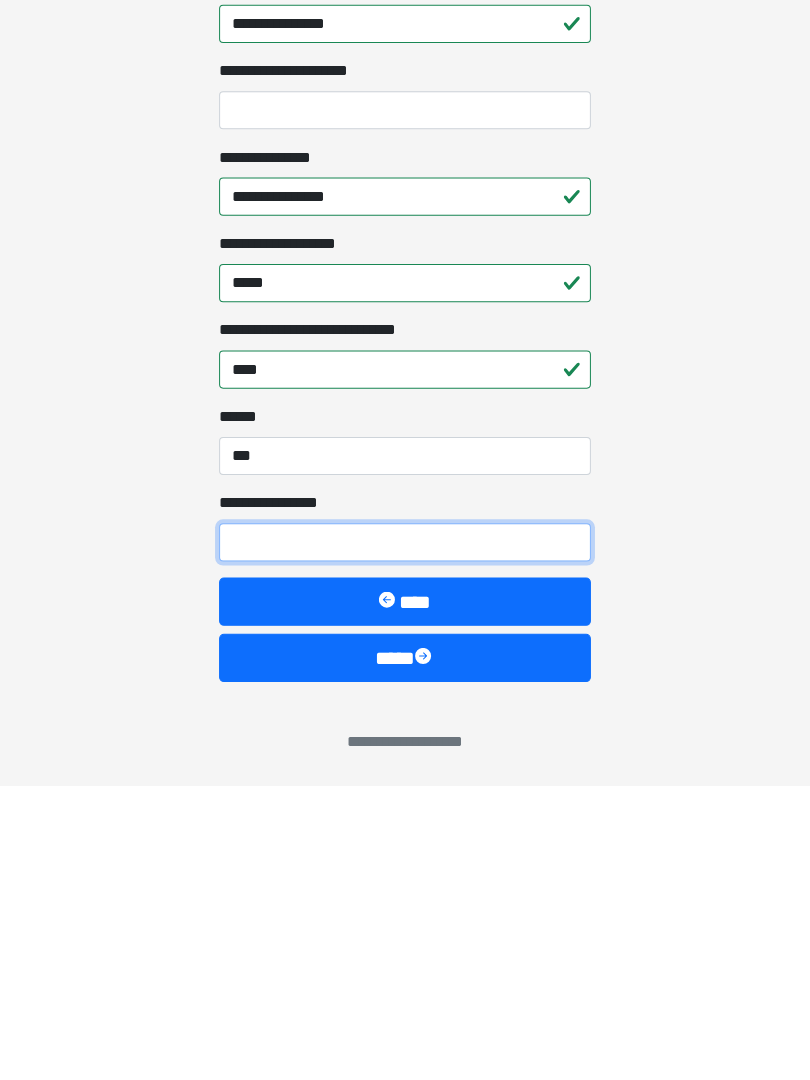 click on "**********" at bounding box center [405, 838] 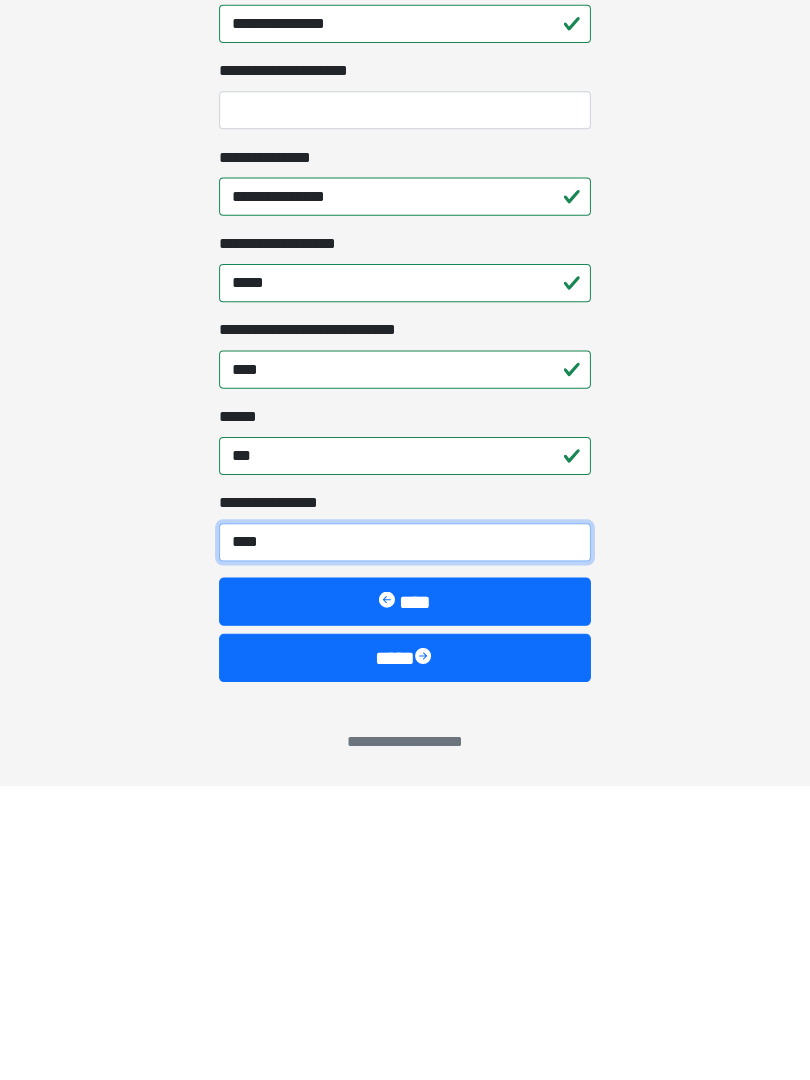 type on "*****" 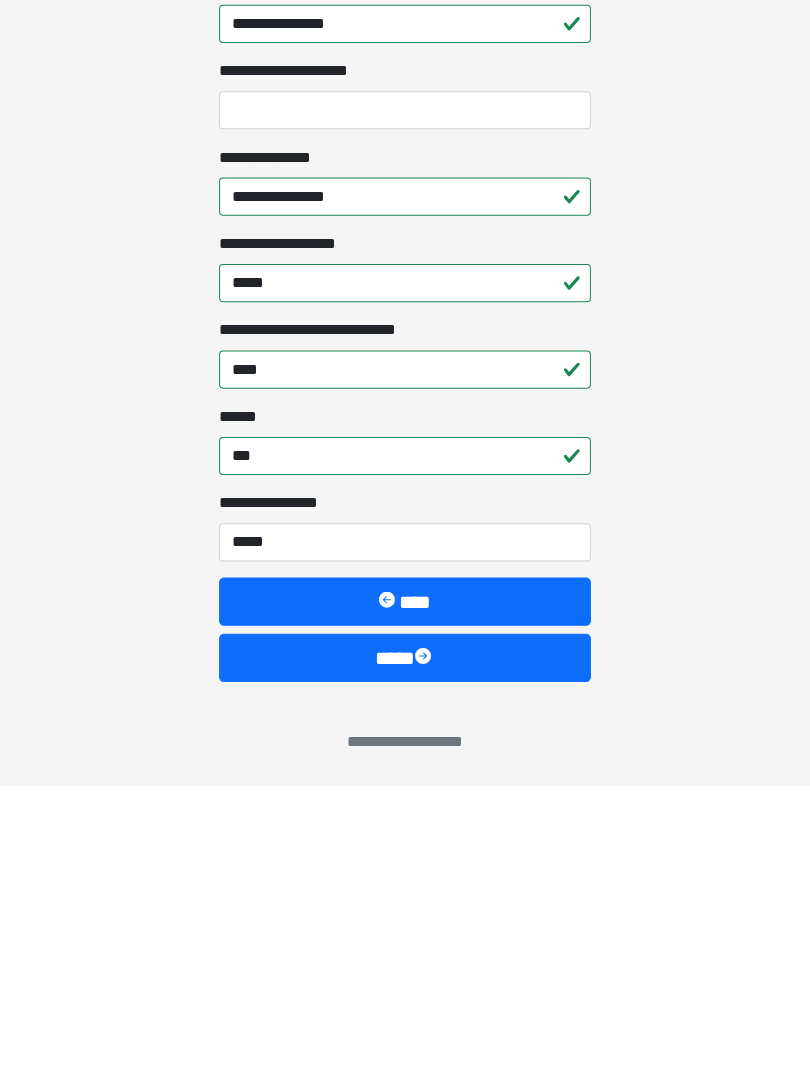 click on "****" at bounding box center [405, 953] 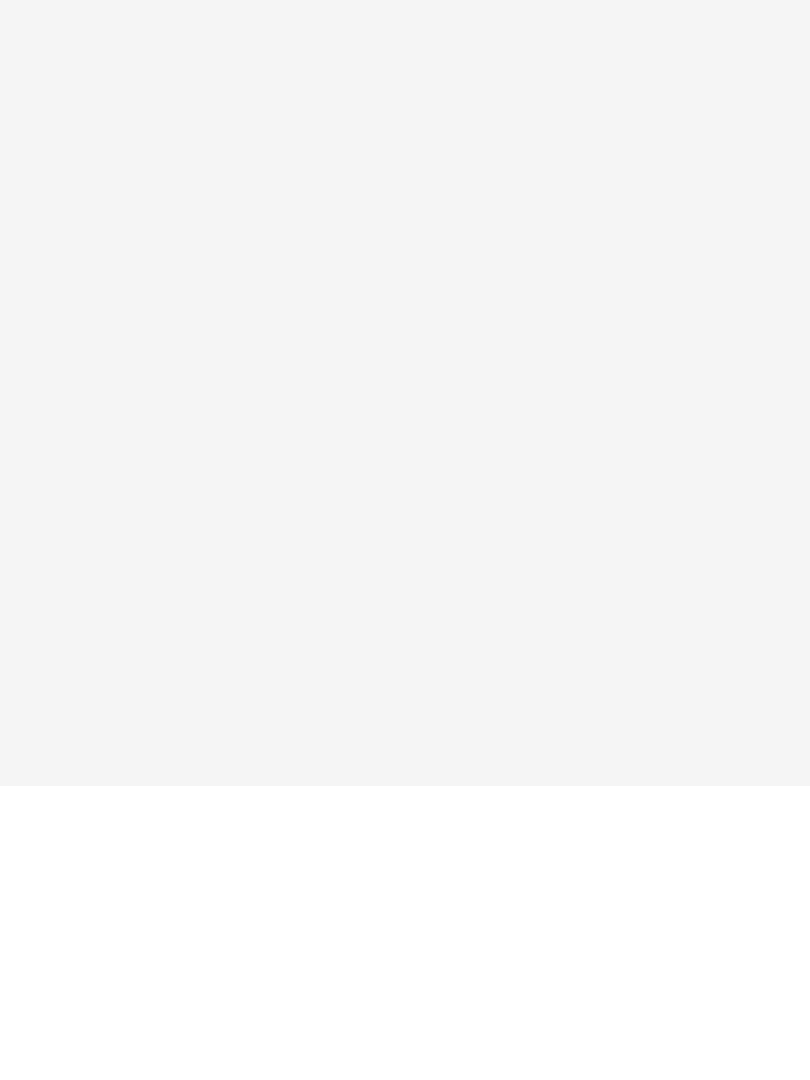scroll, scrollTop: 0, scrollLeft: 0, axis: both 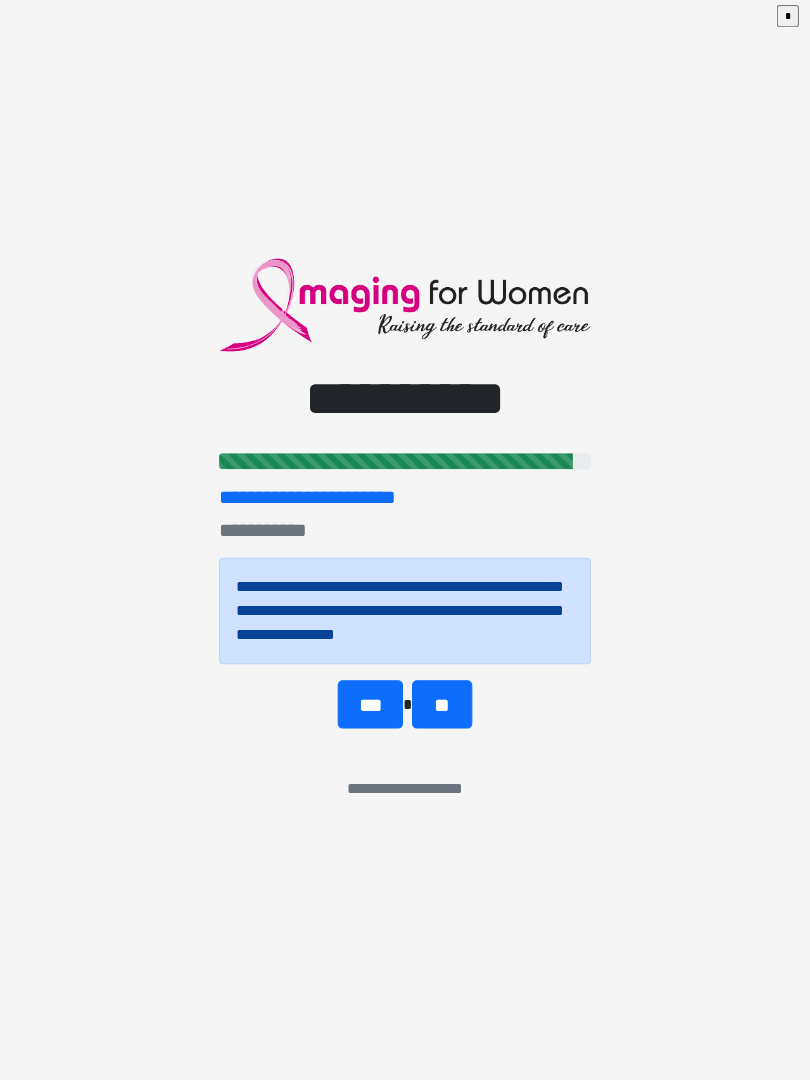 click on "**" at bounding box center [441, 706] 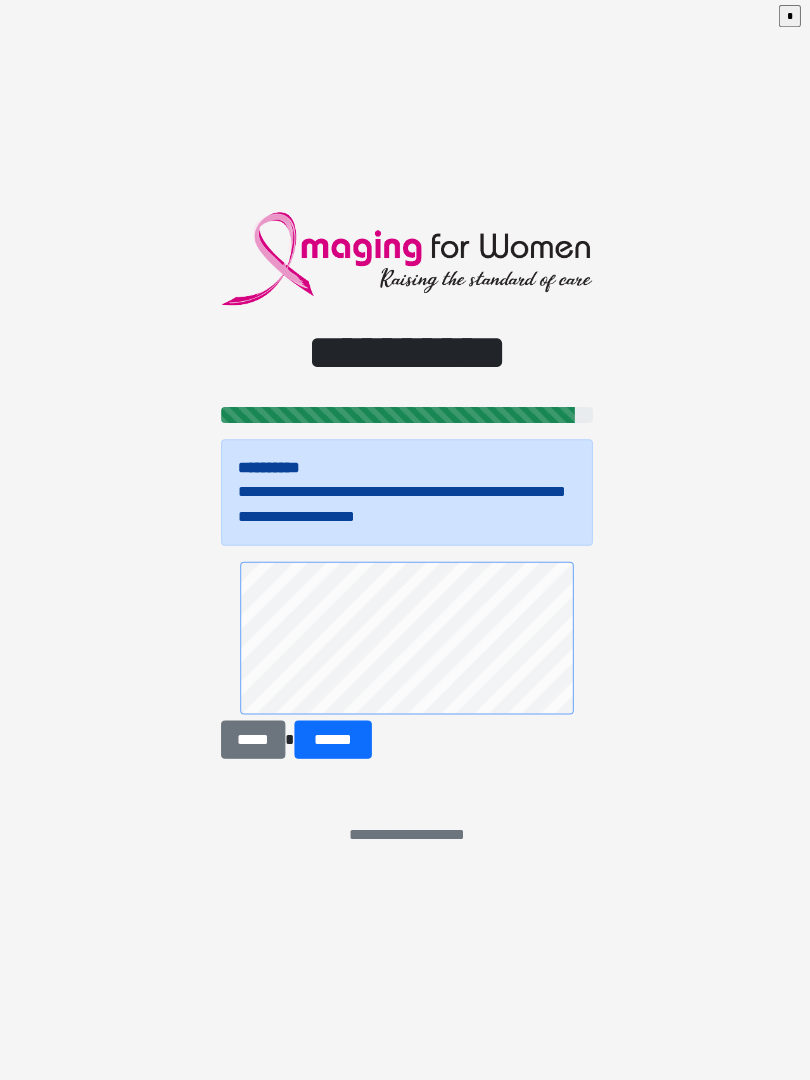 click on "******" at bounding box center [331, 741] 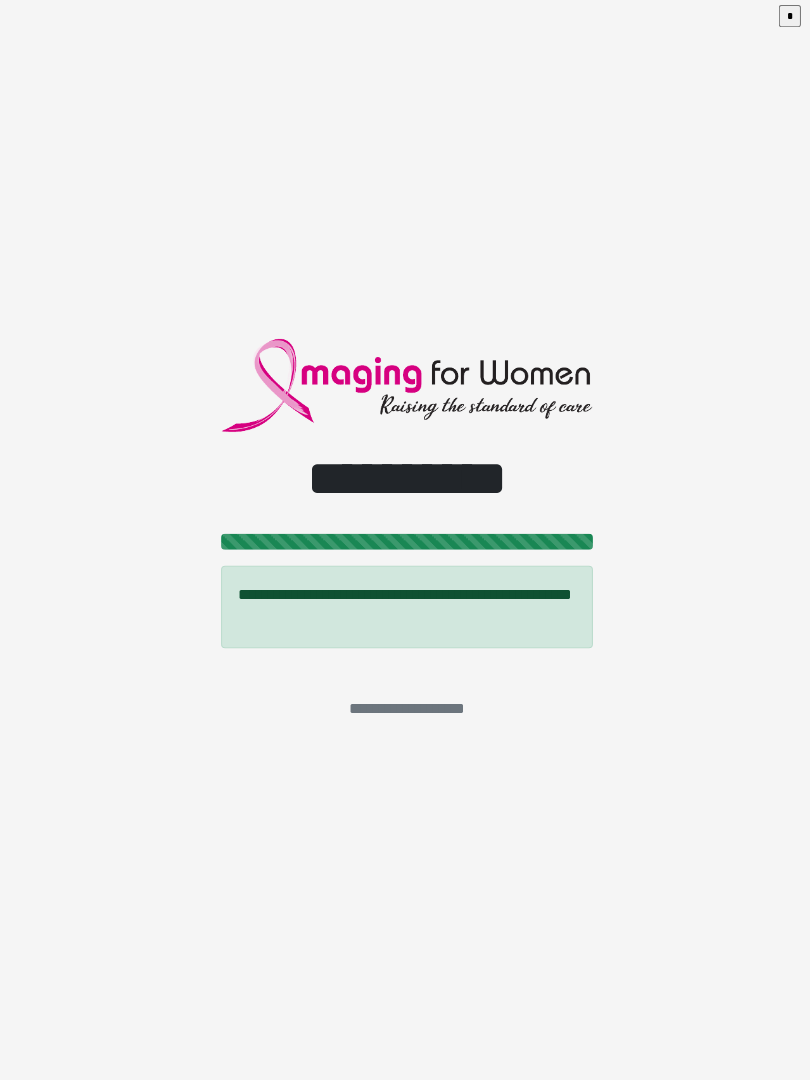 click on "*" at bounding box center [786, 21] 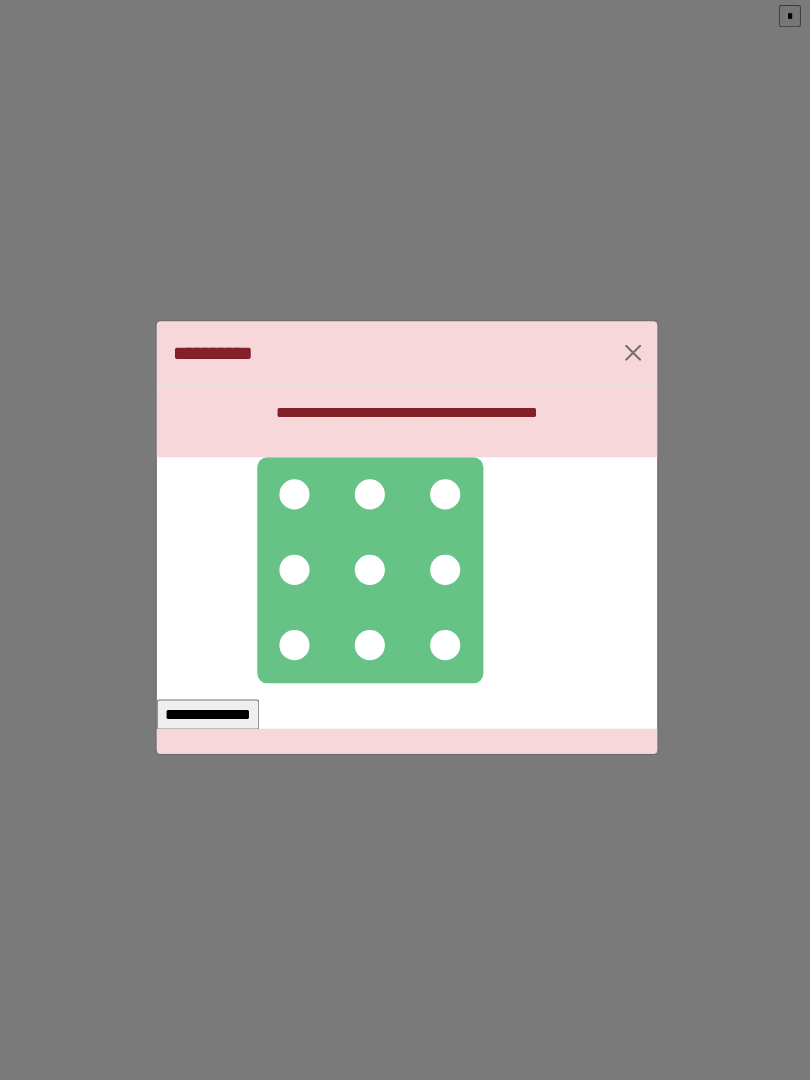 click at bounding box center [293, 497] 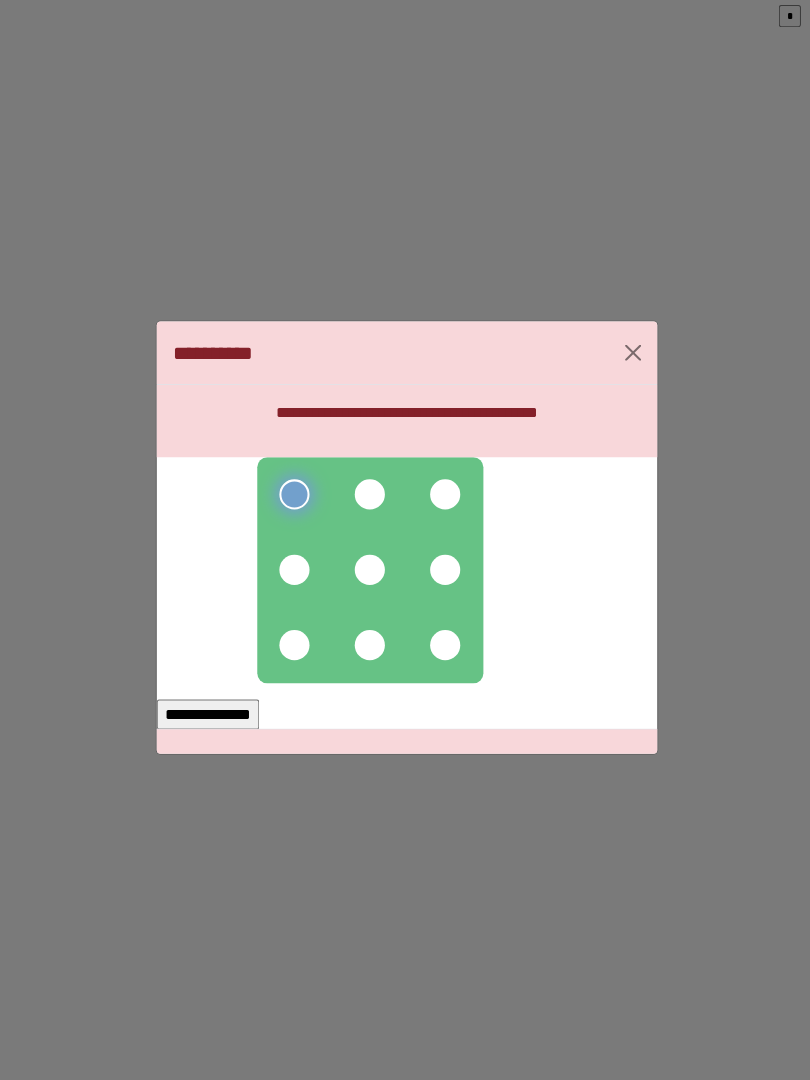 click at bounding box center [368, 497] 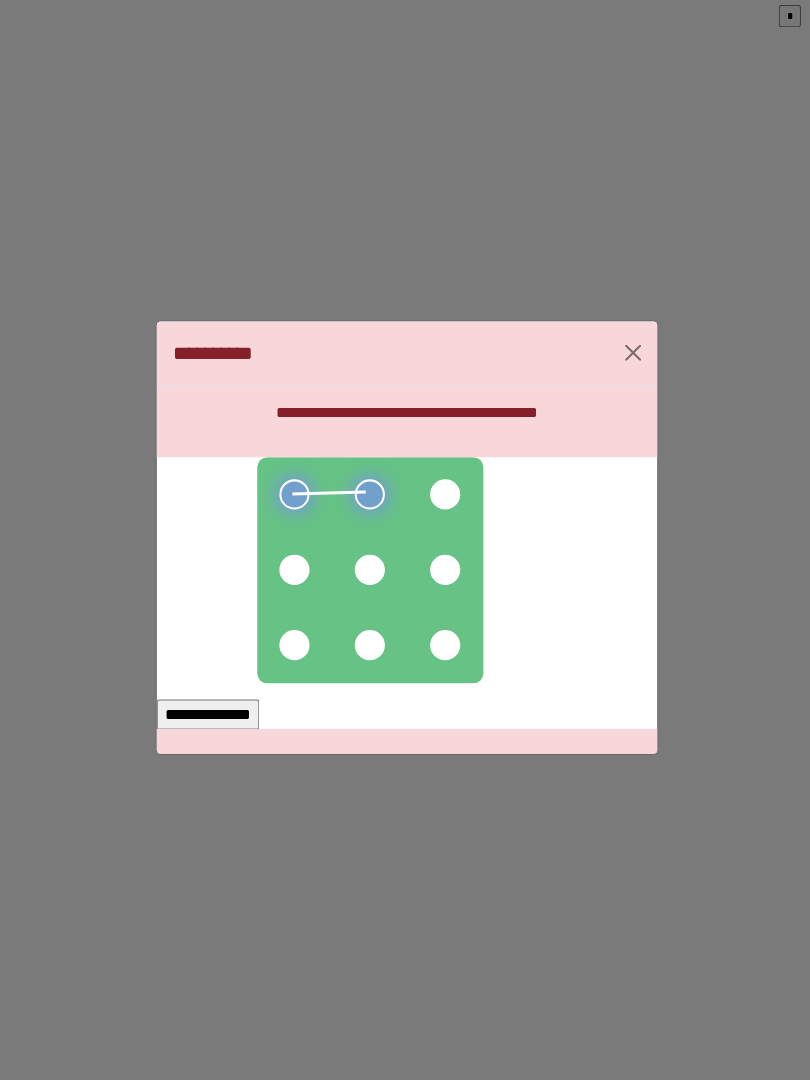 click at bounding box center (443, 497) 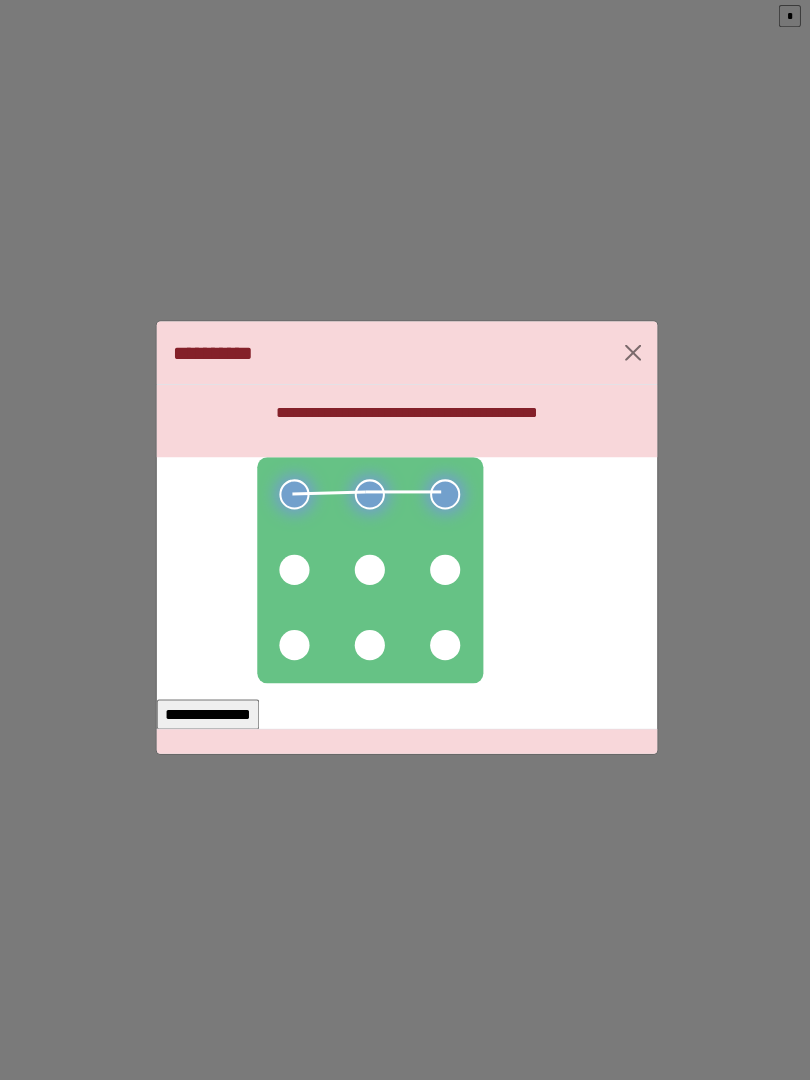 click at bounding box center [443, 572] 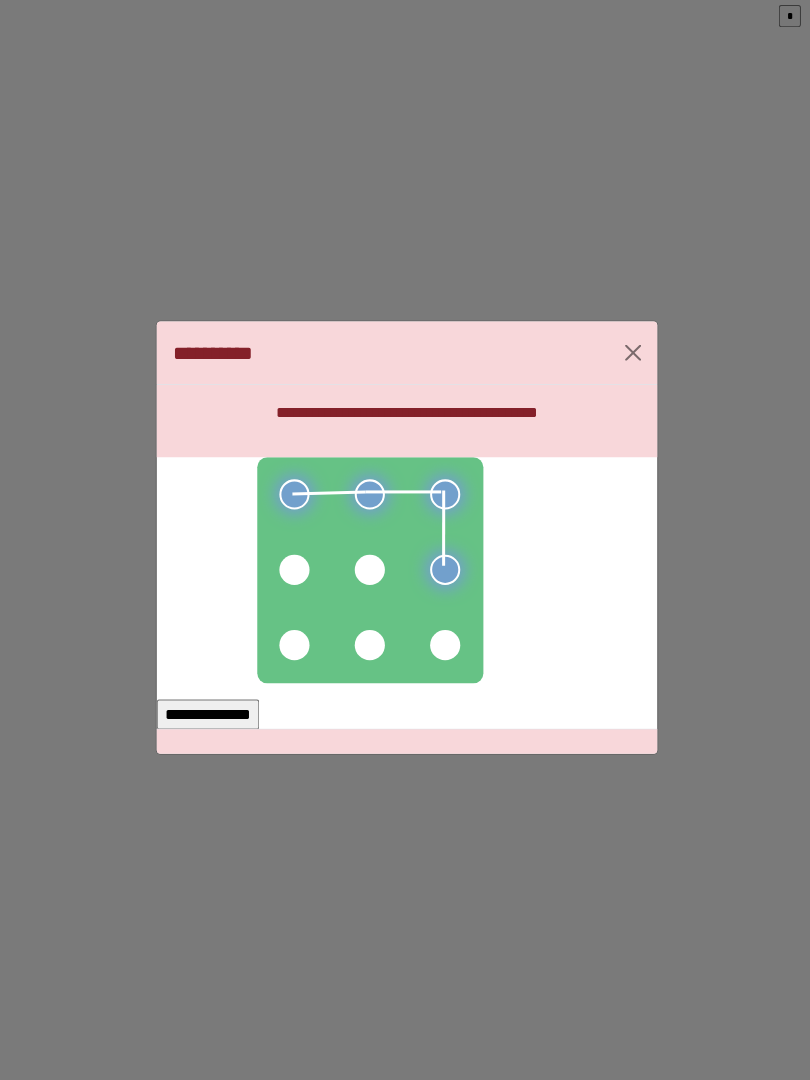 click at bounding box center [368, 572] 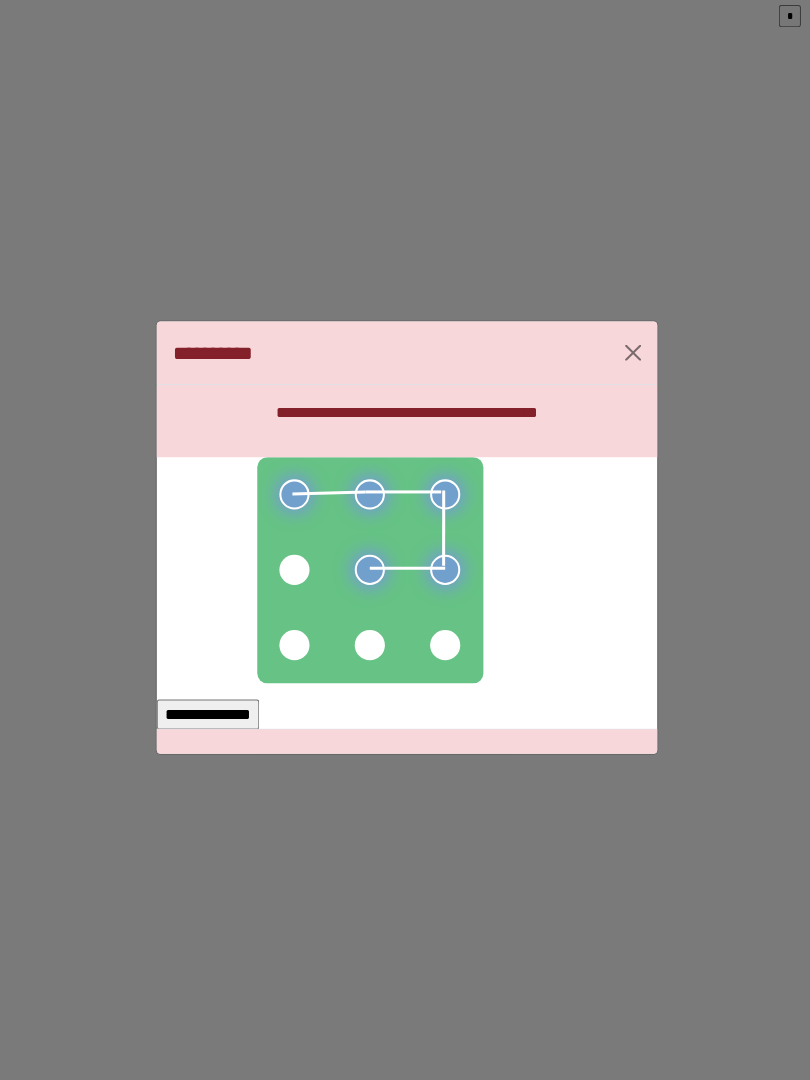click at bounding box center [293, 572] 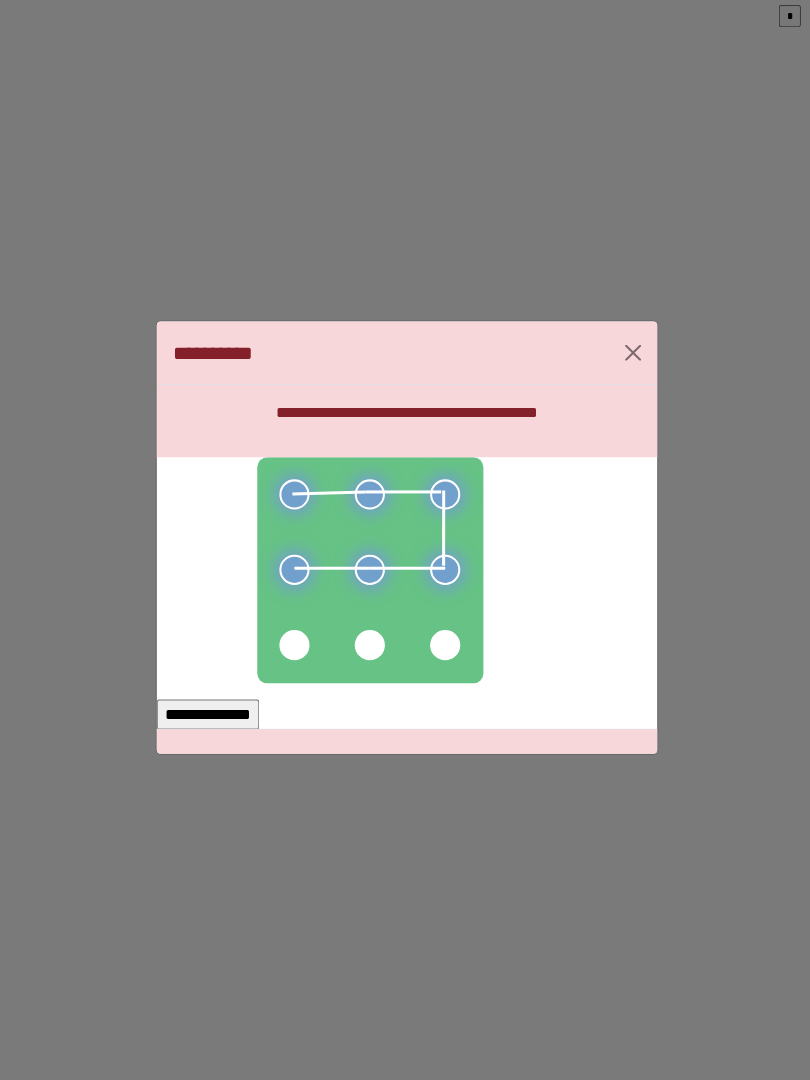click on "**********" at bounding box center [405, 707] 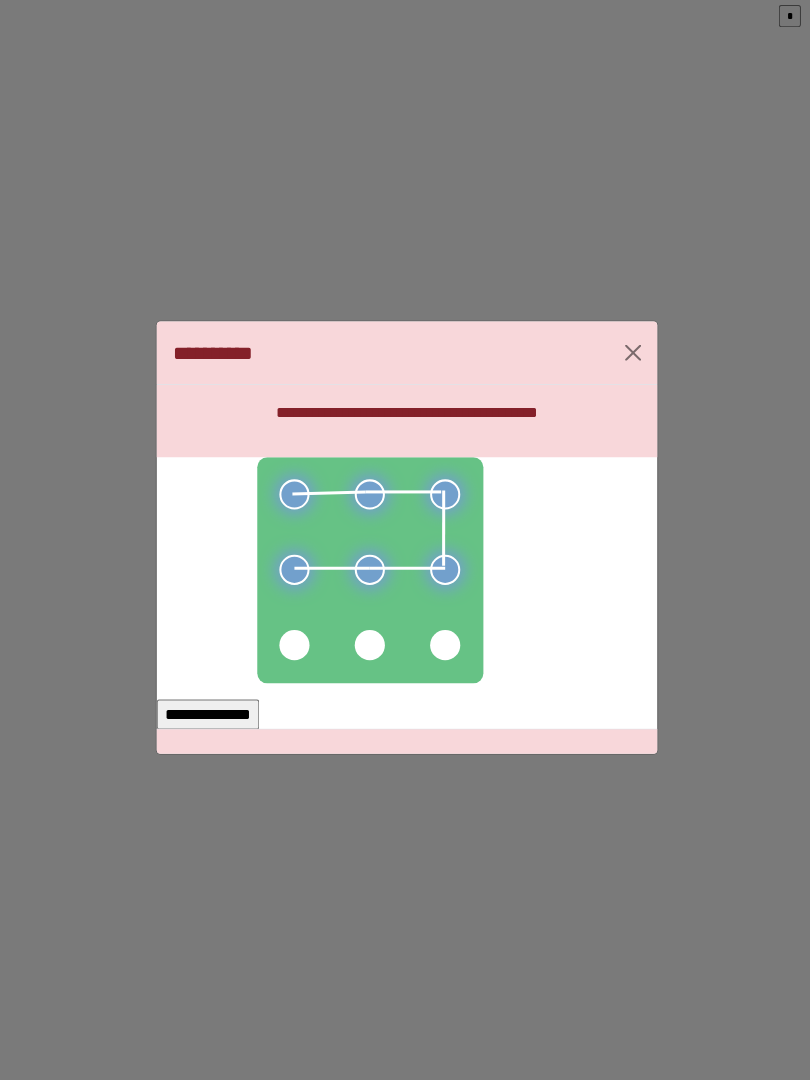 click on "**********" at bounding box center (405, 540) 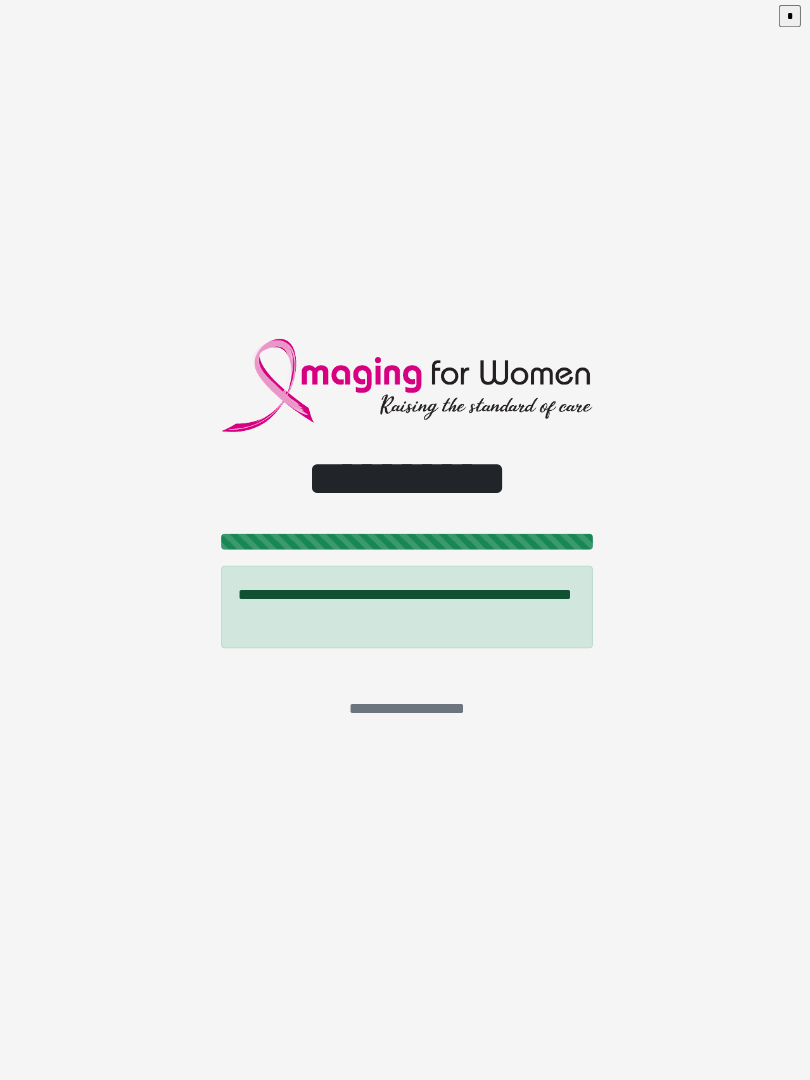 click on "**********" at bounding box center (405, 540) 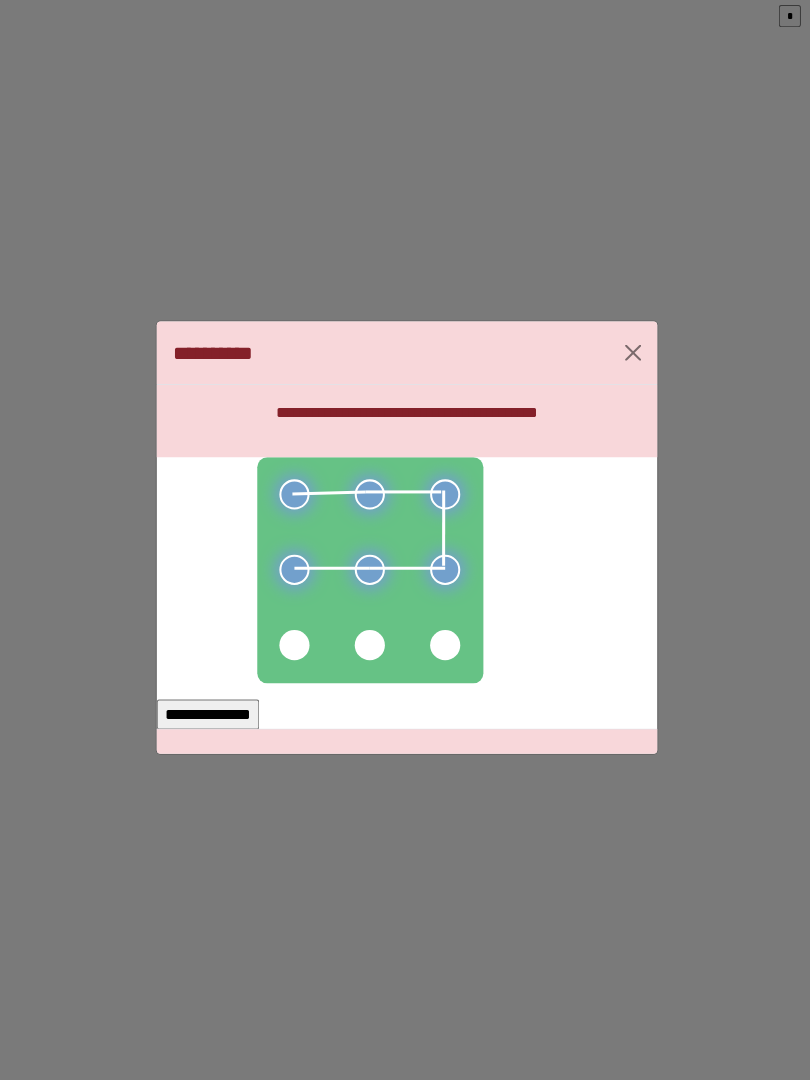 click on "**********" at bounding box center [207, 716] 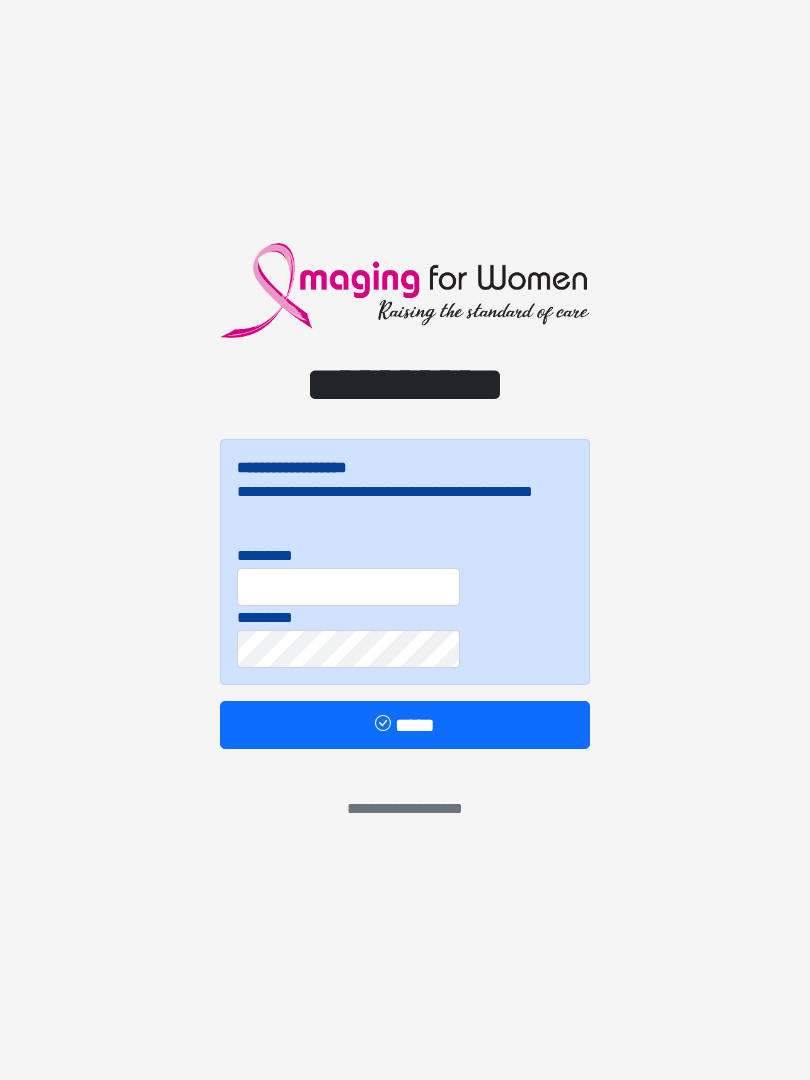 scroll, scrollTop: 0, scrollLeft: 0, axis: both 